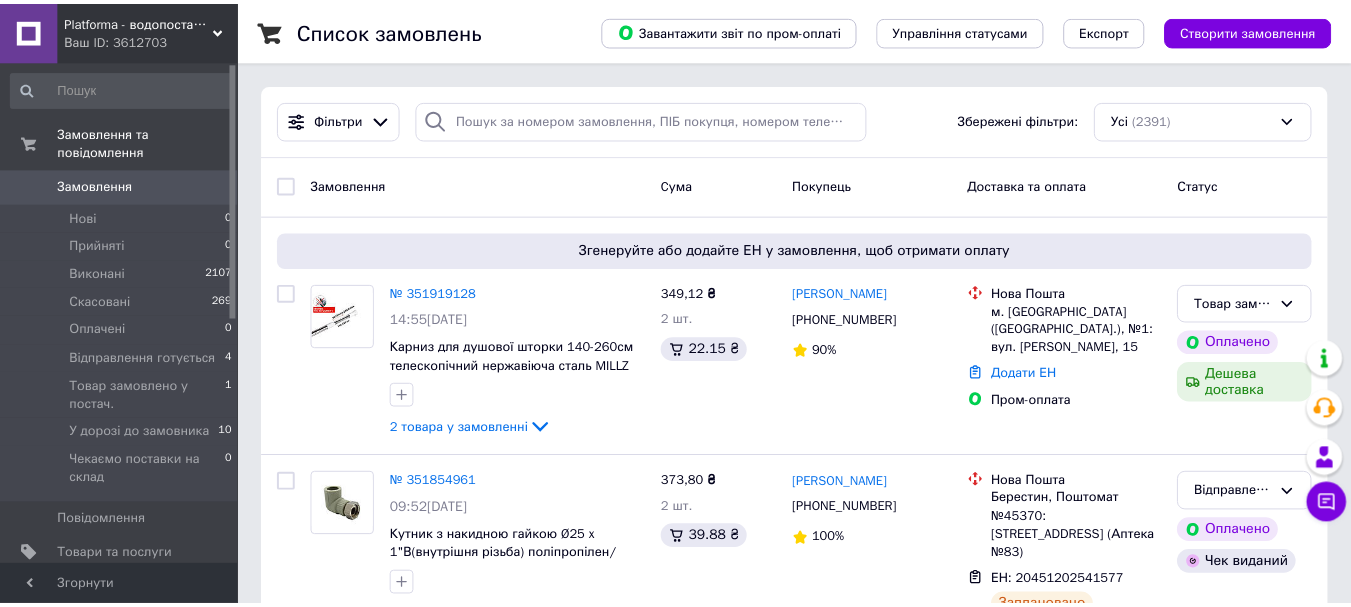 scroll, scrollTop: 0, scrollLeft: 0, axis: both 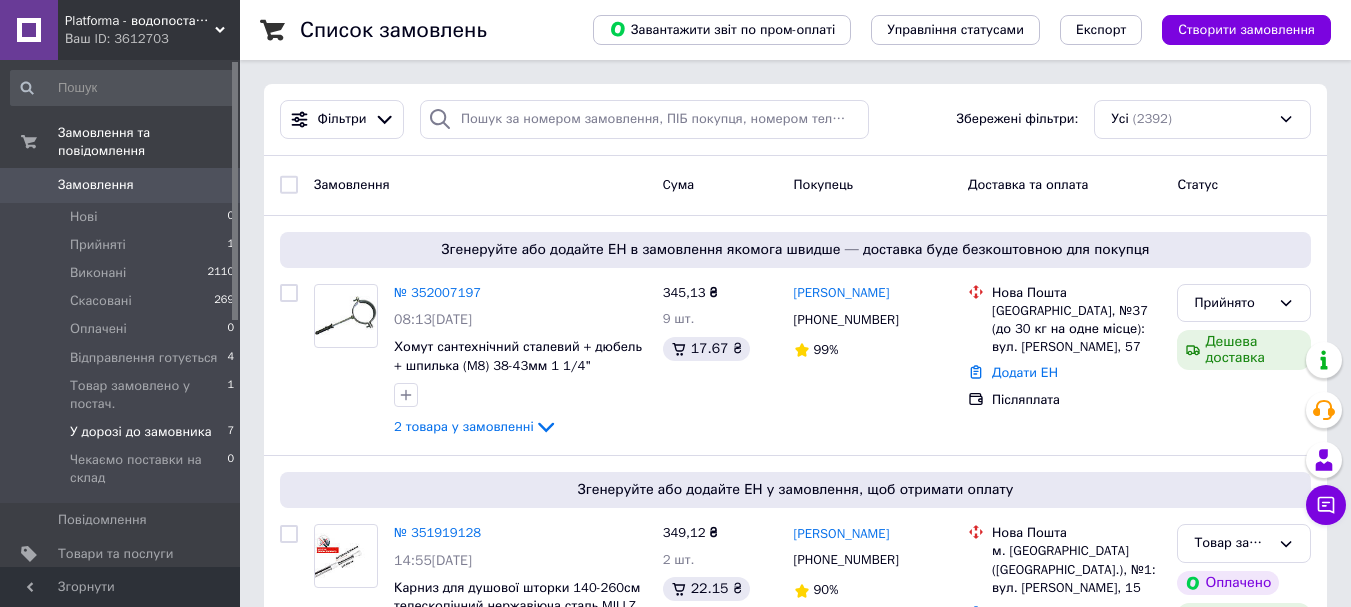 click on "У дорозі до замовника" at bounding box center (141, 432) 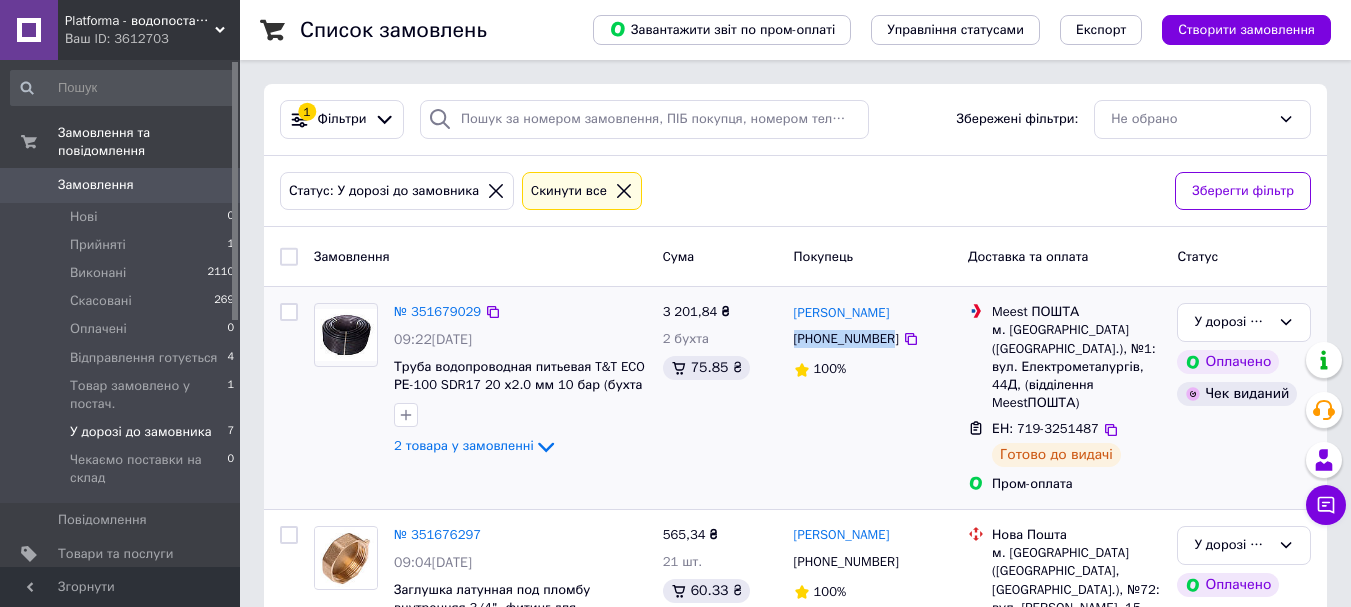 drag, startPoint x: 794, startPoint y: 338, endPoint x: 884, endPoint y: 338, distance: 90 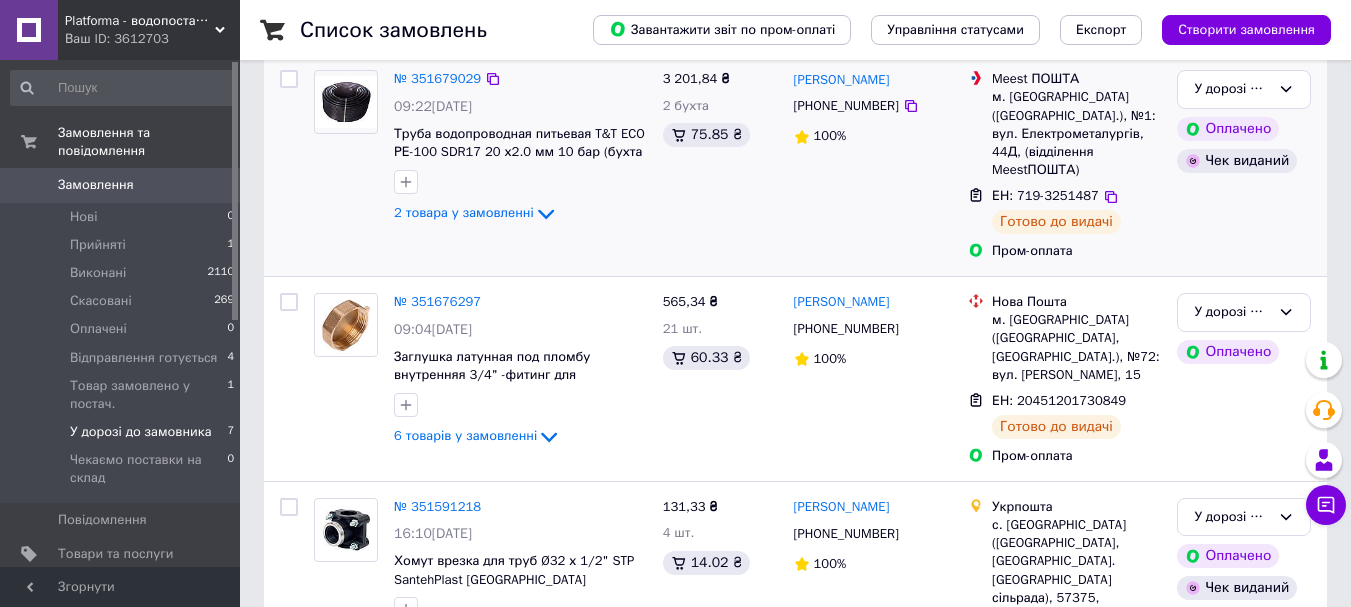 click on "Андрей Скок +380503620407 100%" at bounding box center (873, 165) 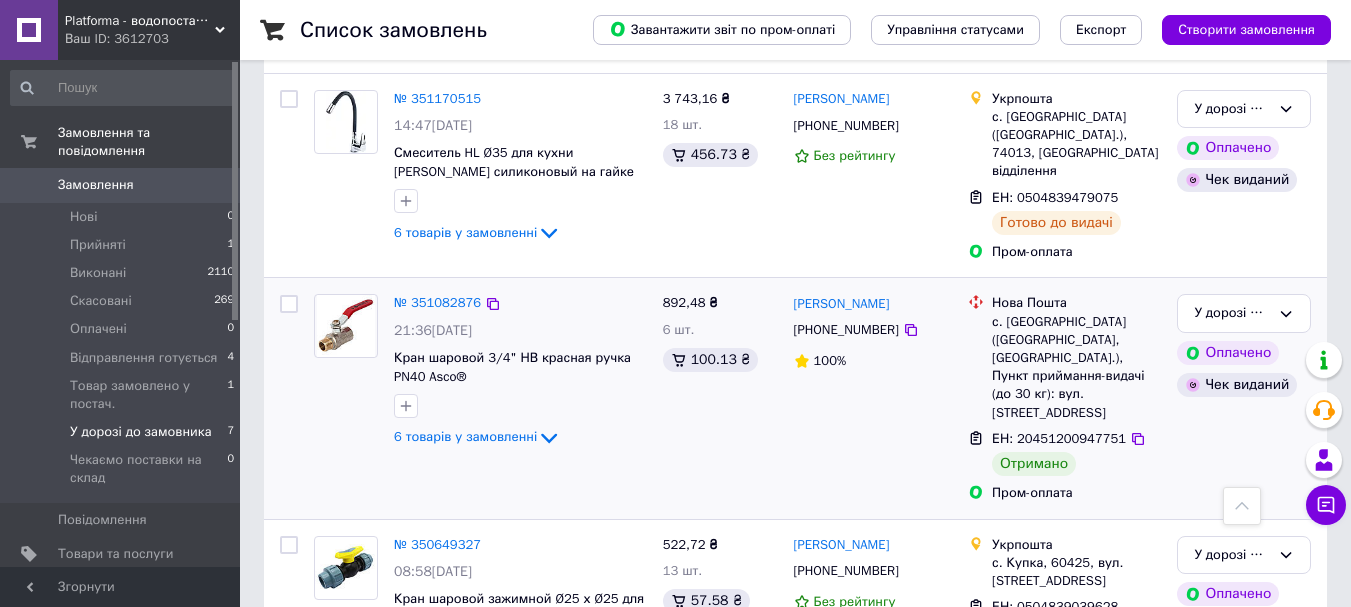 scroll, scrollTop: 1156, scrollLeft: 0, axis: vertical 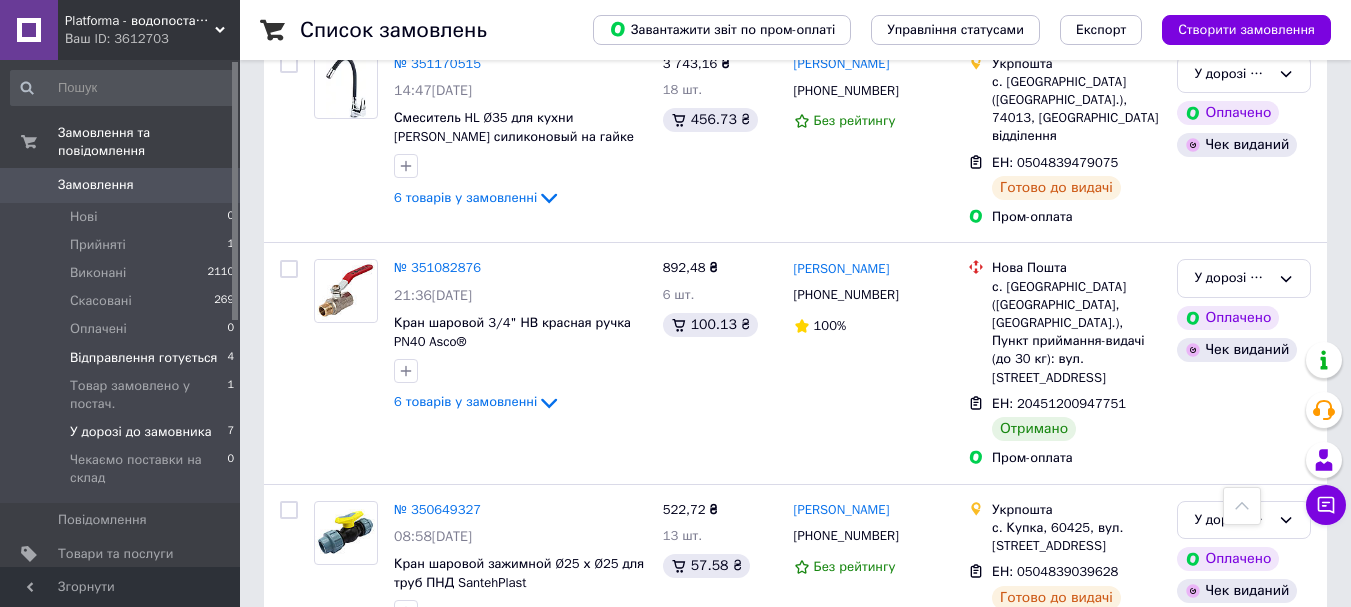 click on "Відправлення готується" at bounding box center [144, 358] 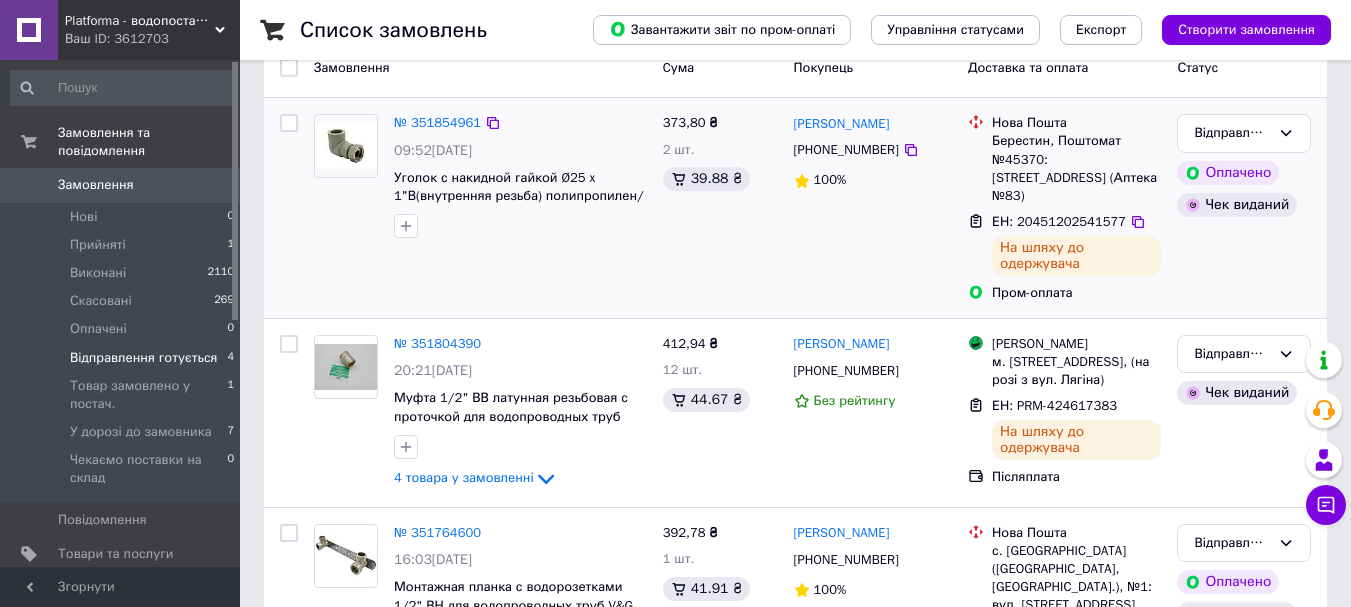 scroll, scrollTop: 233, scrollLeft: 0, axis: vertical 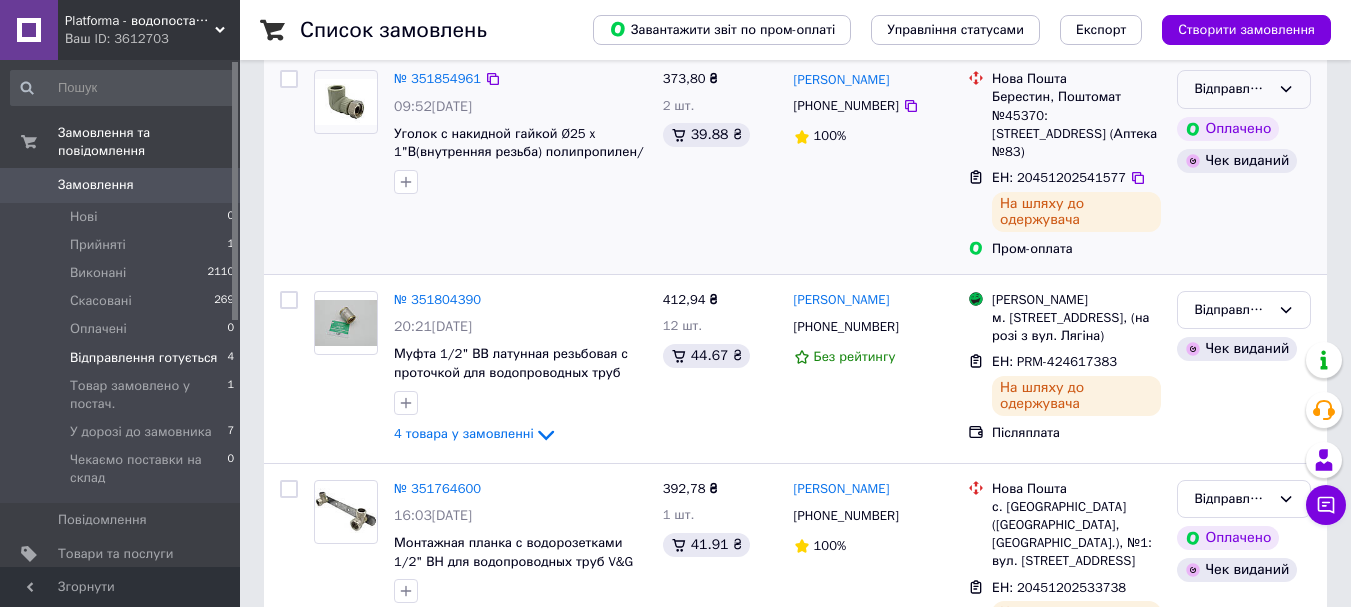 click 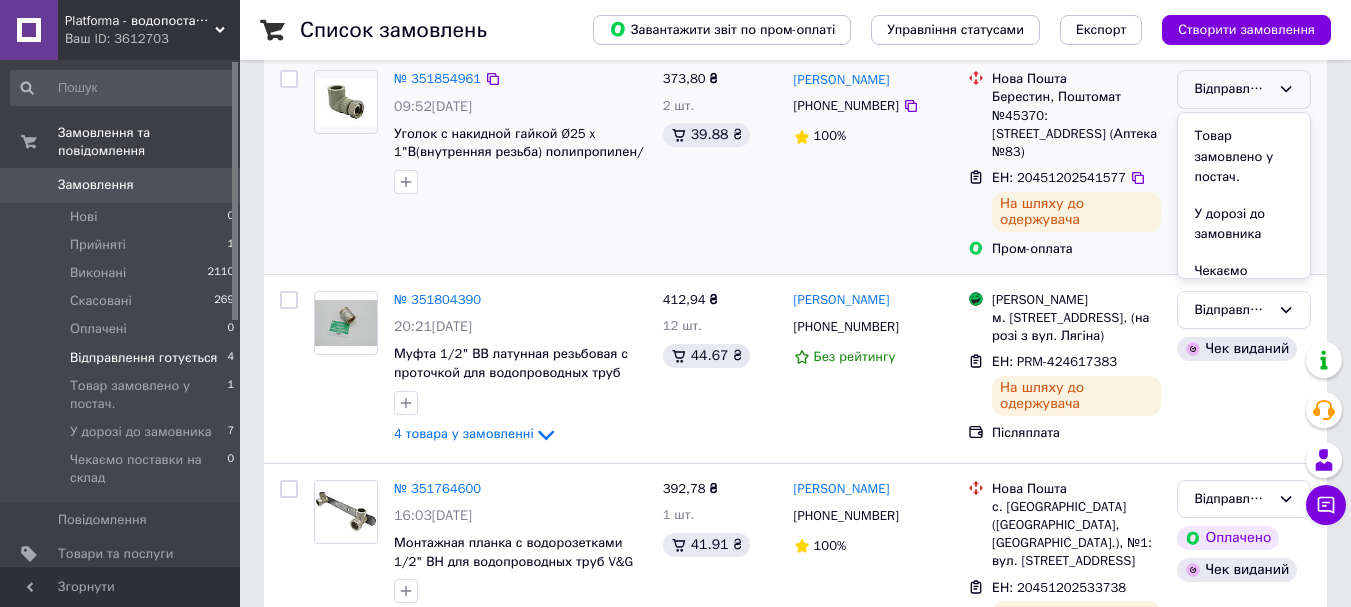 scroll, scrollTop: 152, scrollLeft: 0, axis: vertical 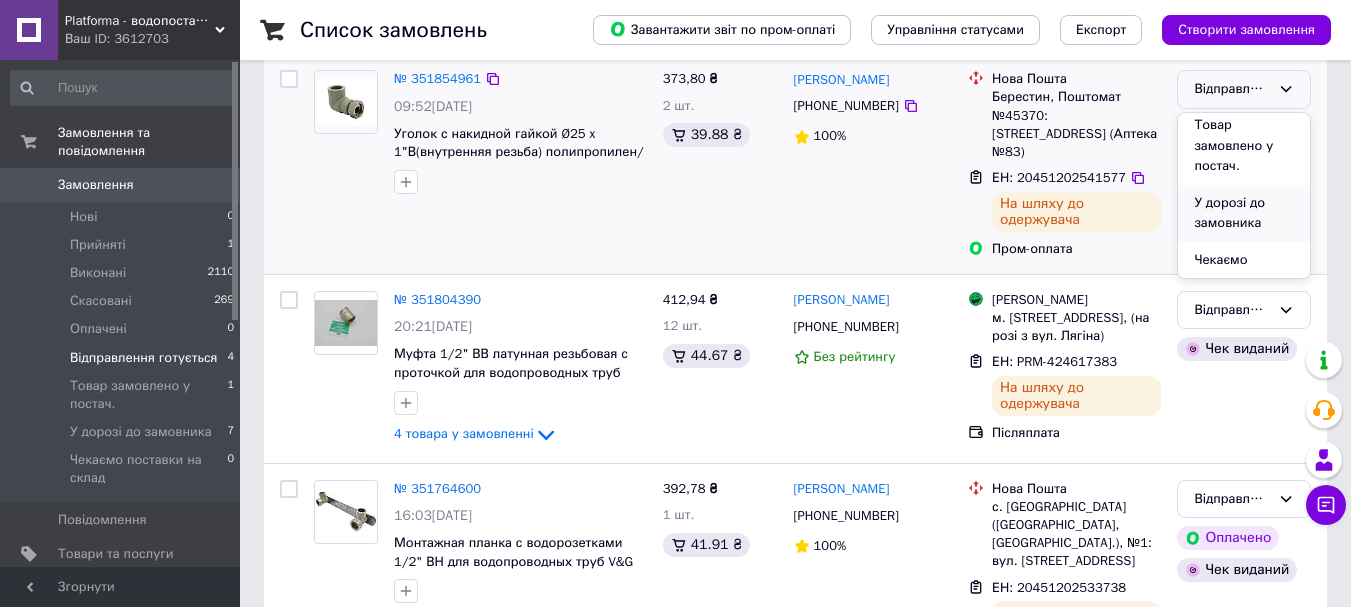 click on "У дорозі до замовника" at bounding box center [1244, 213] 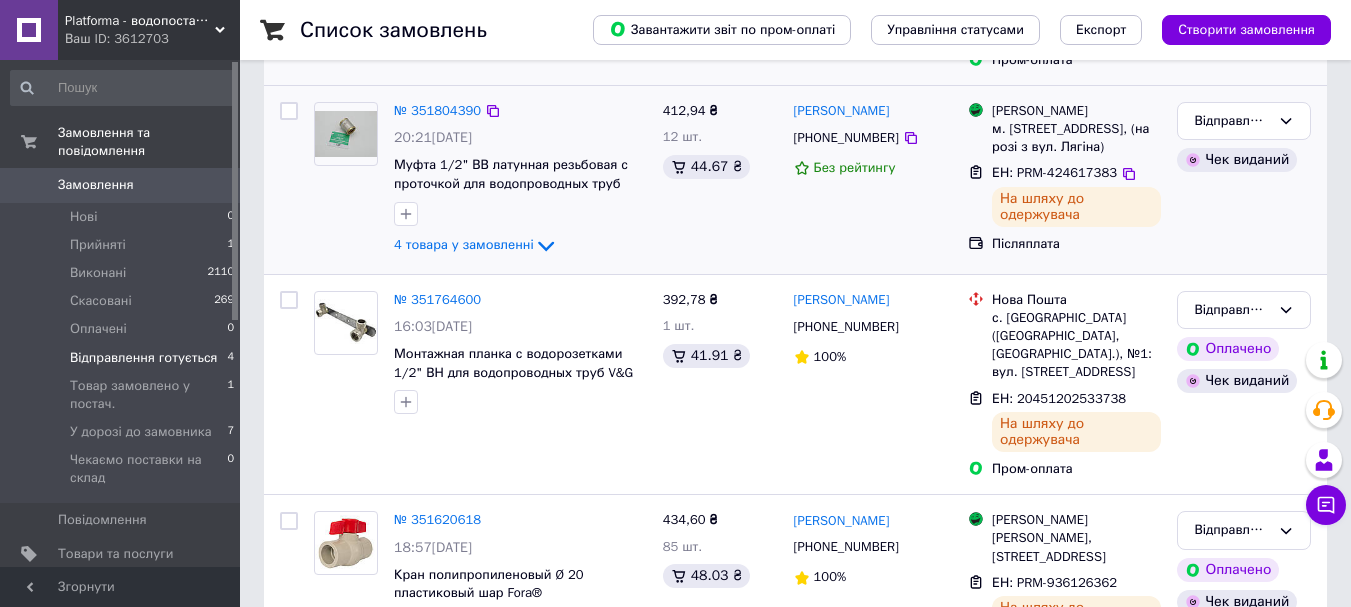 scroll, scrollTop: 467, scrollLeft: 0, axis: vertical 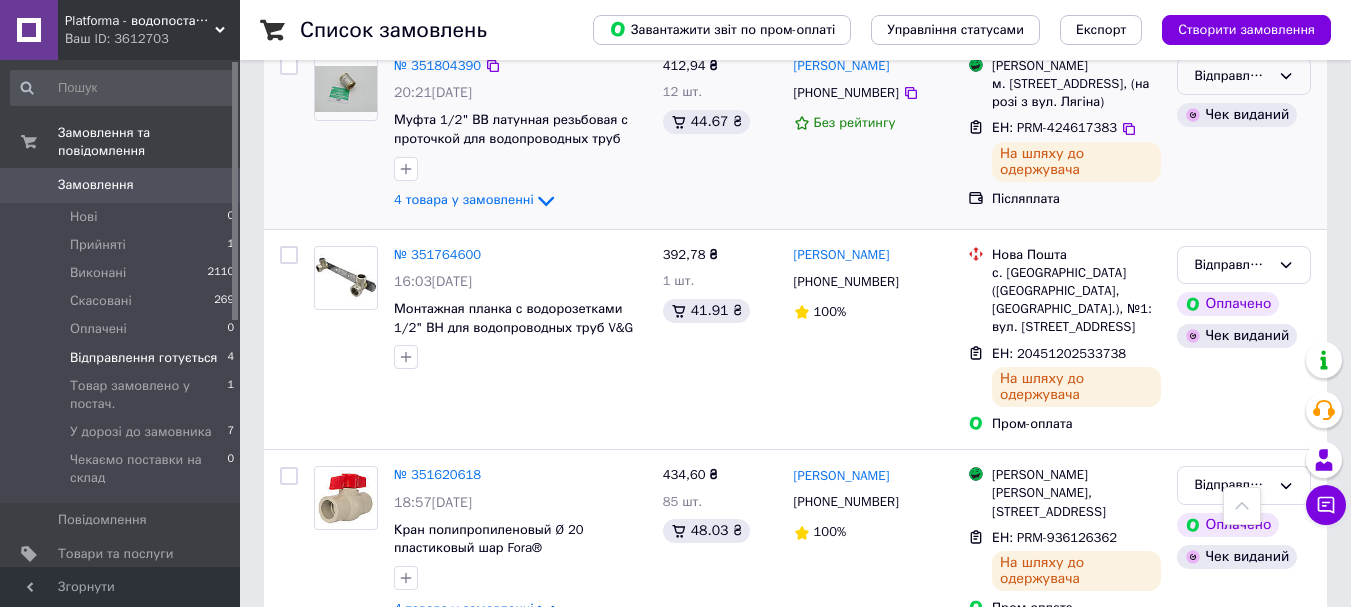 click 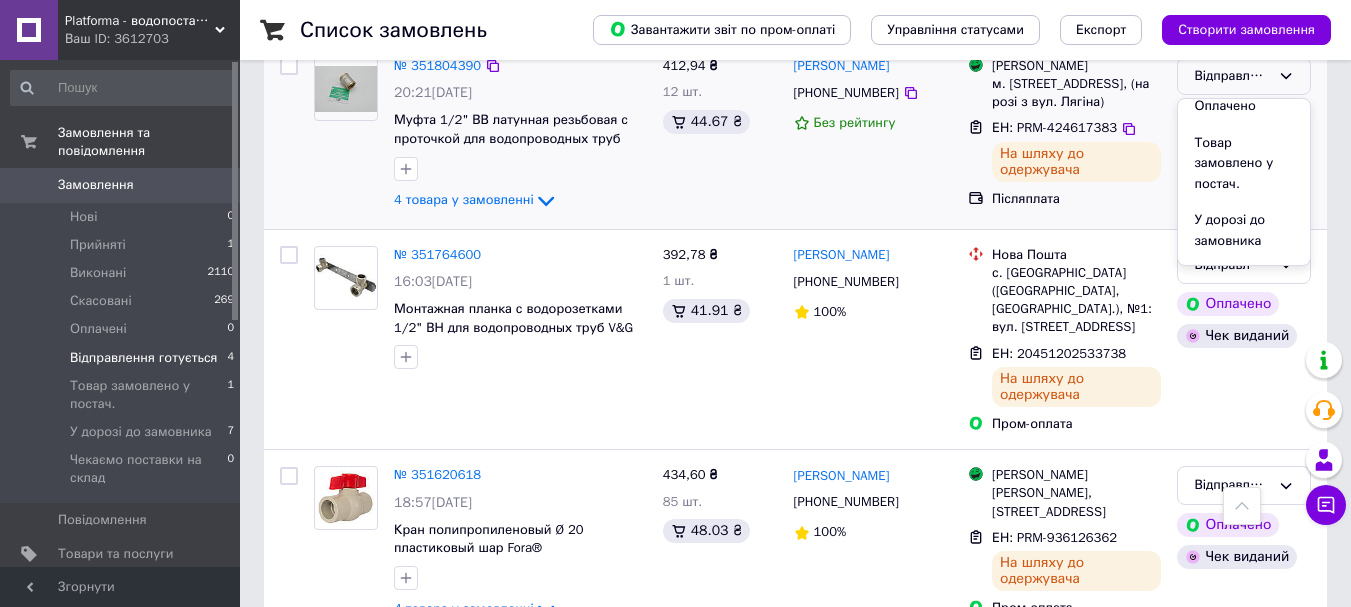scroll, scrollTop: 132, scrollLeft: 0, axis: vertical 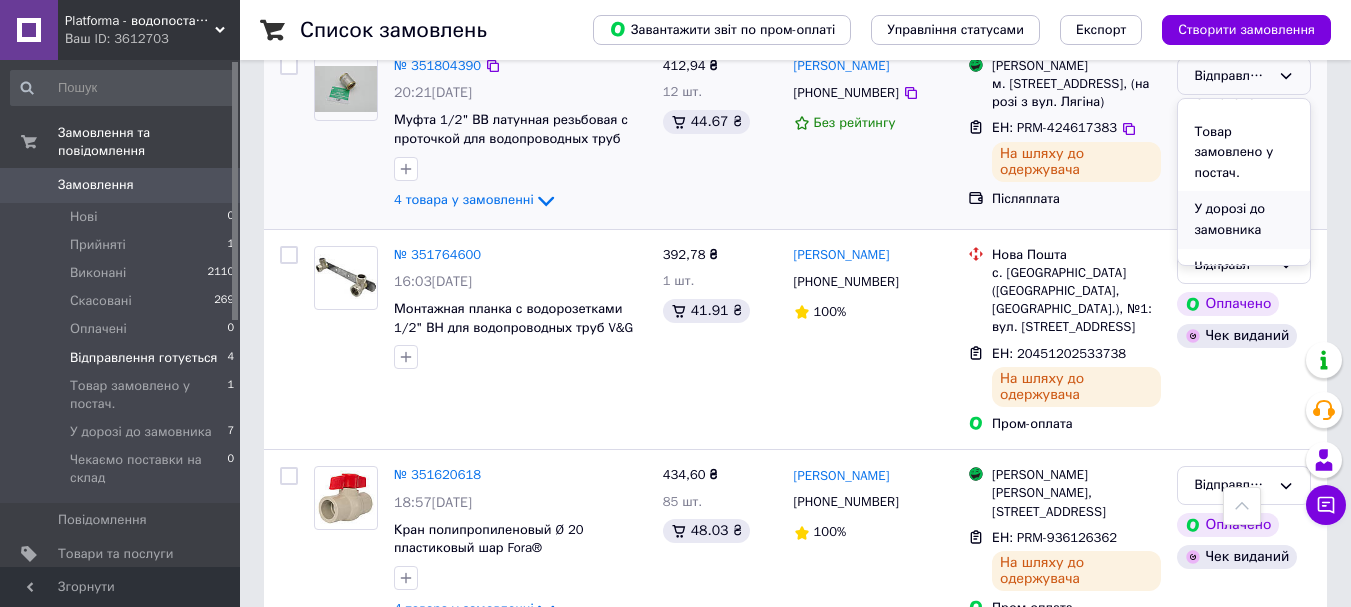 click on "У дорозі до замовника" at bounding box center [1244, 219] 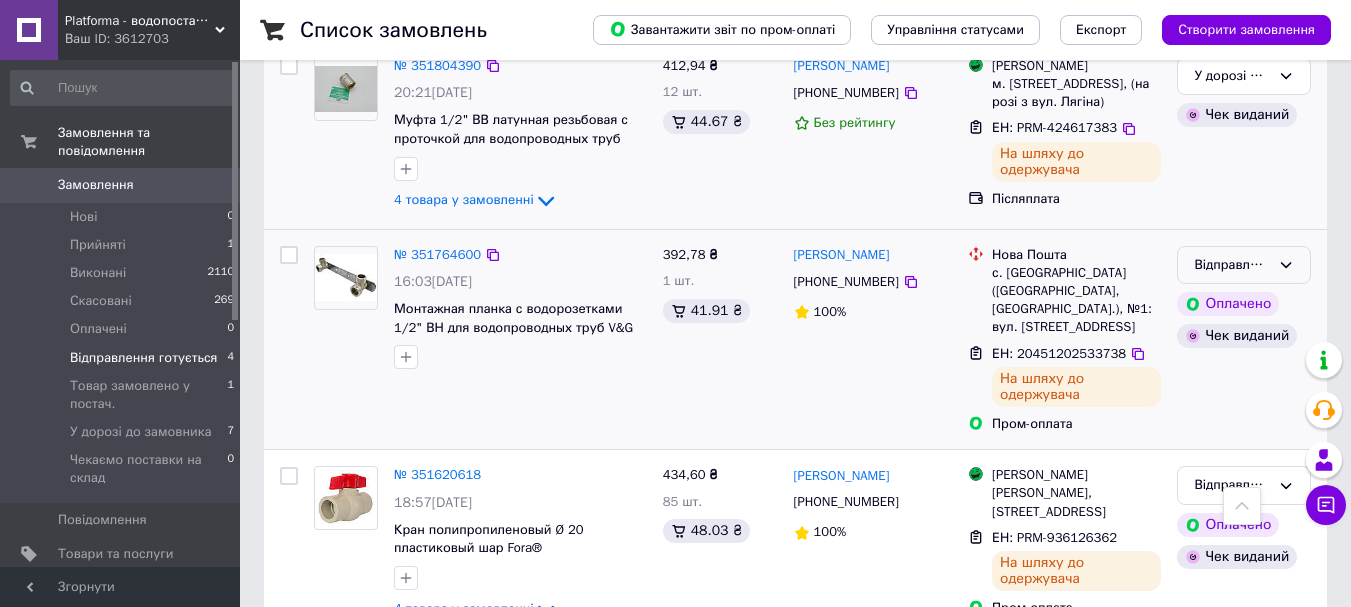 click on "Відправлення готується" at bounding box center [1244, 265] 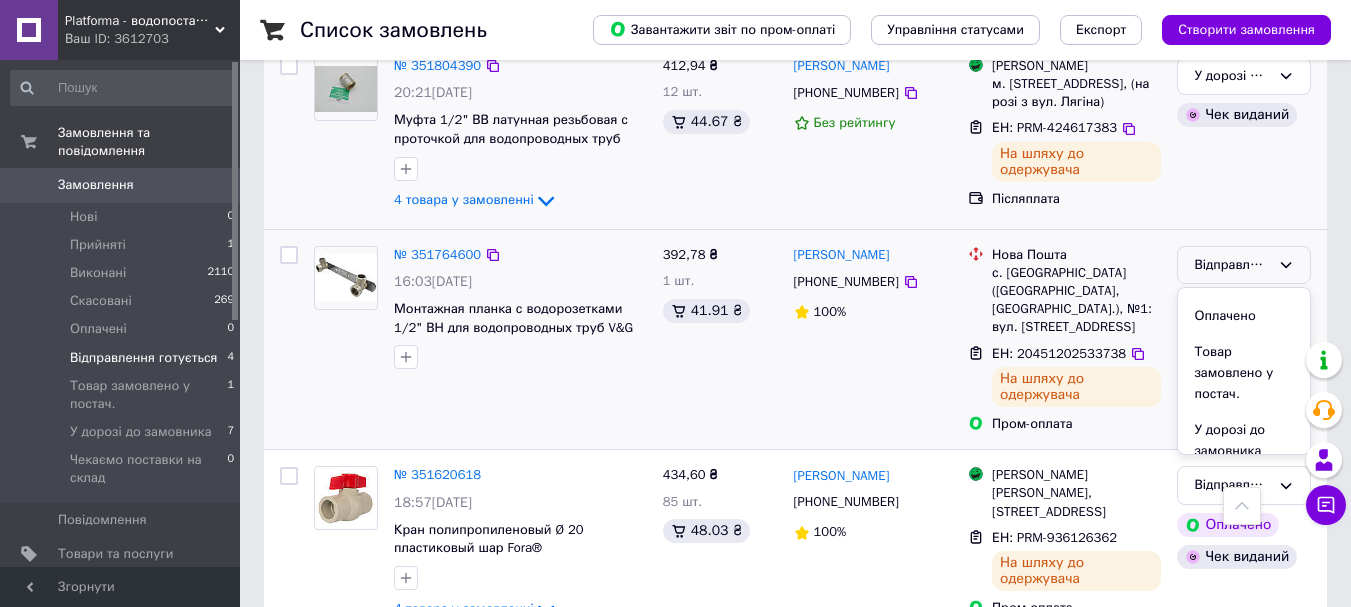 scroll, scrollTop: 104, scrollLeft: 0, axis: vertical 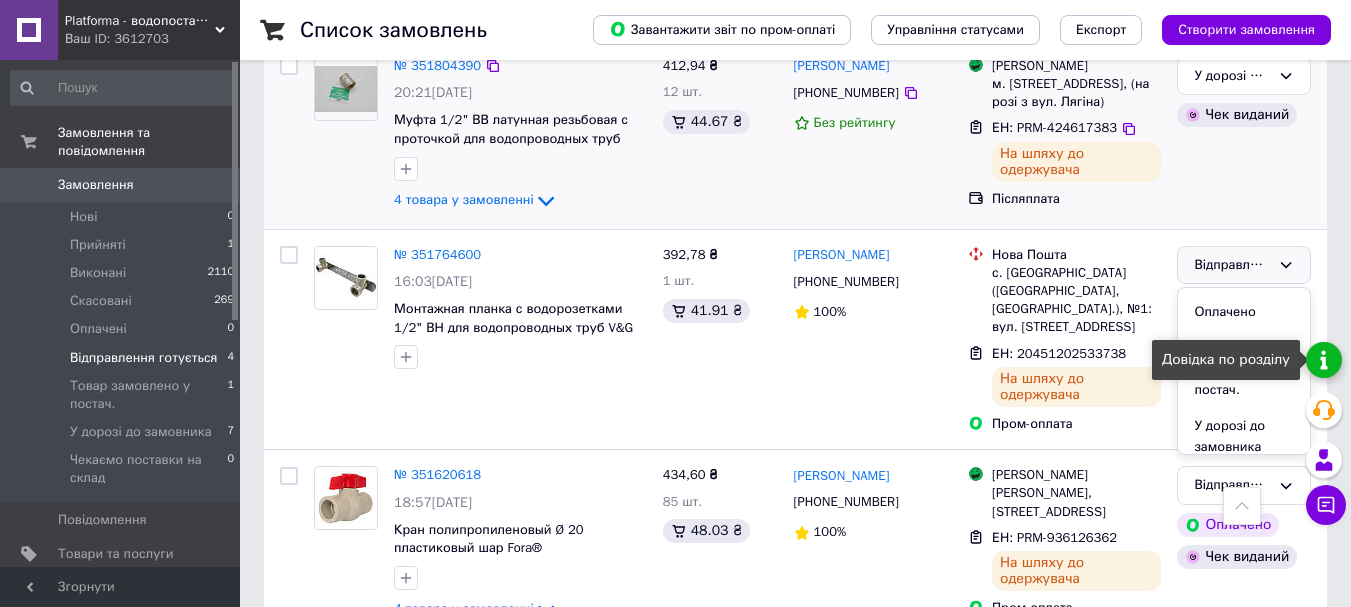 click at bounding box center (1324, 360) 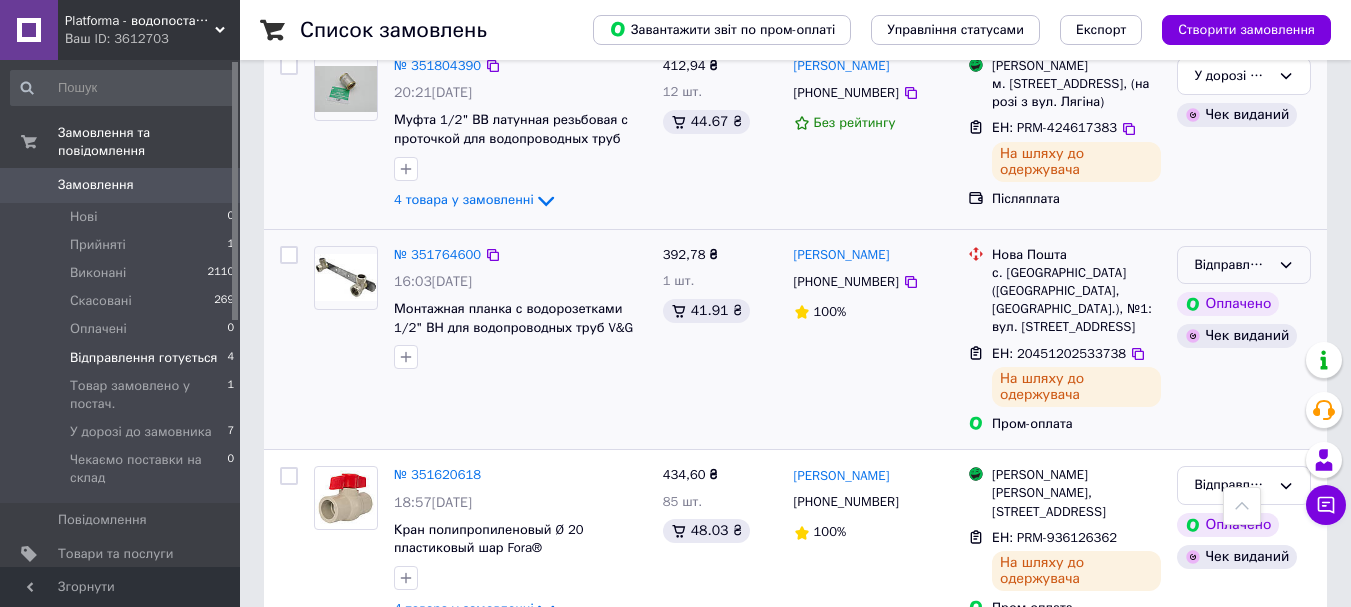 click 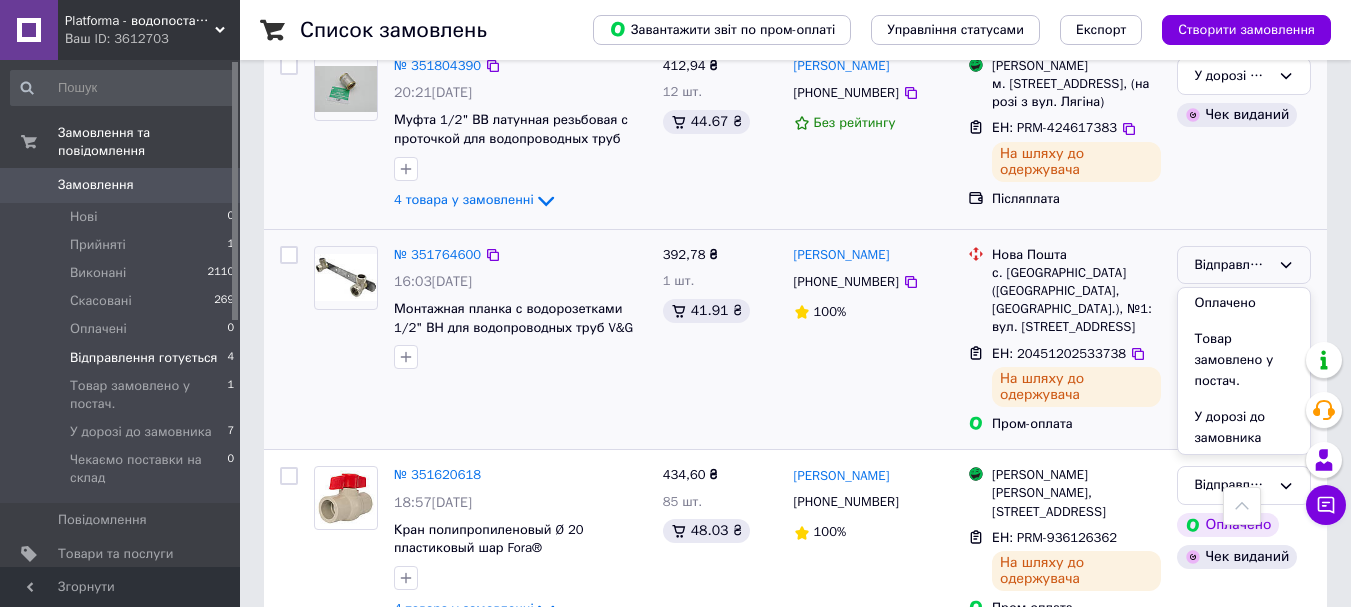 scroll, scrollTop: 128, scrollLeft: 0, axis: vertical 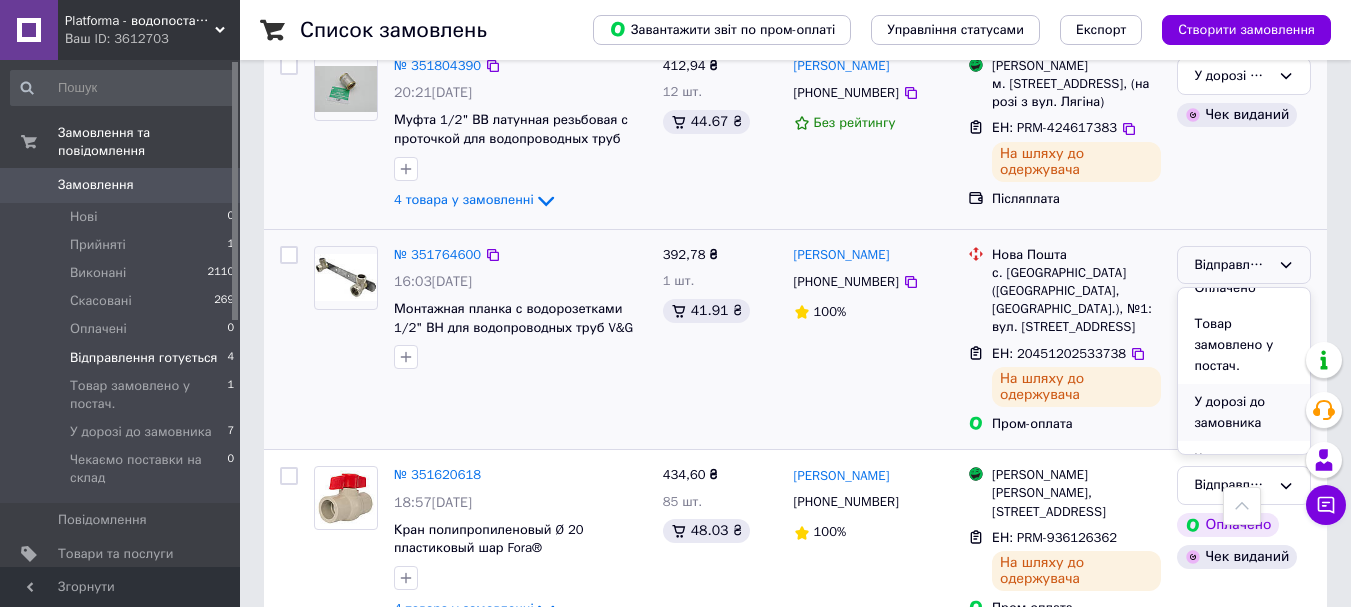 click on "У дорозі до замовника" at bounding box center (1244, 412) 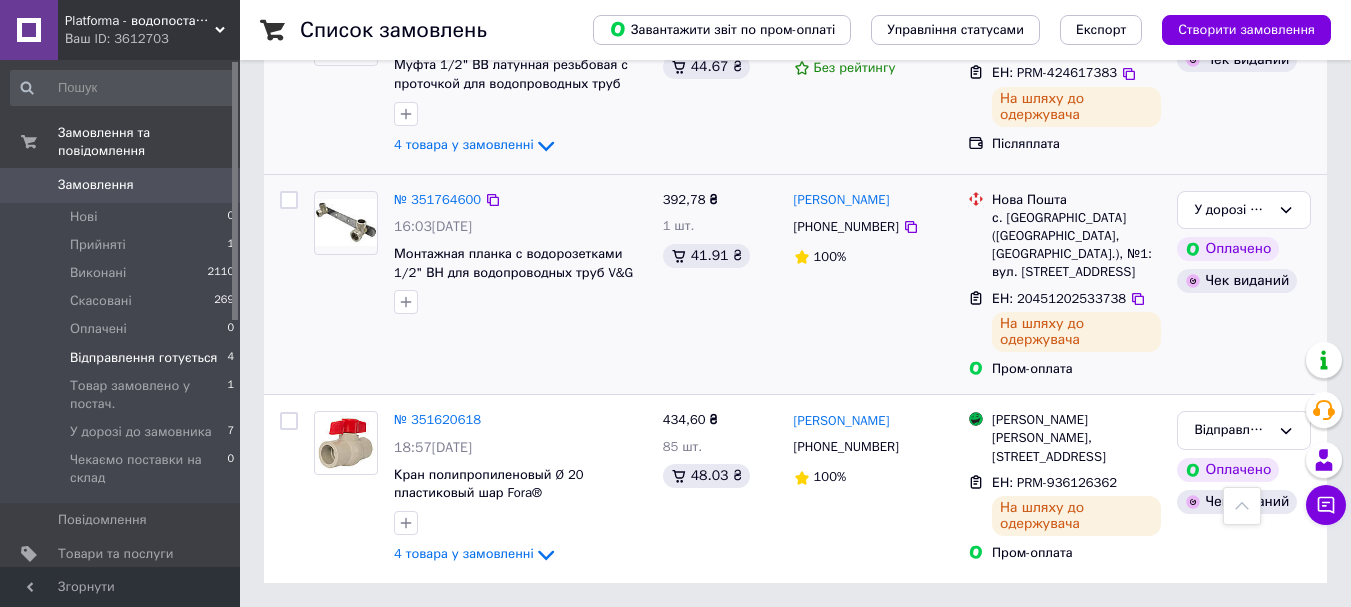 scroll, scrollTop: 554, scrollLeft: 0, axis: vertical 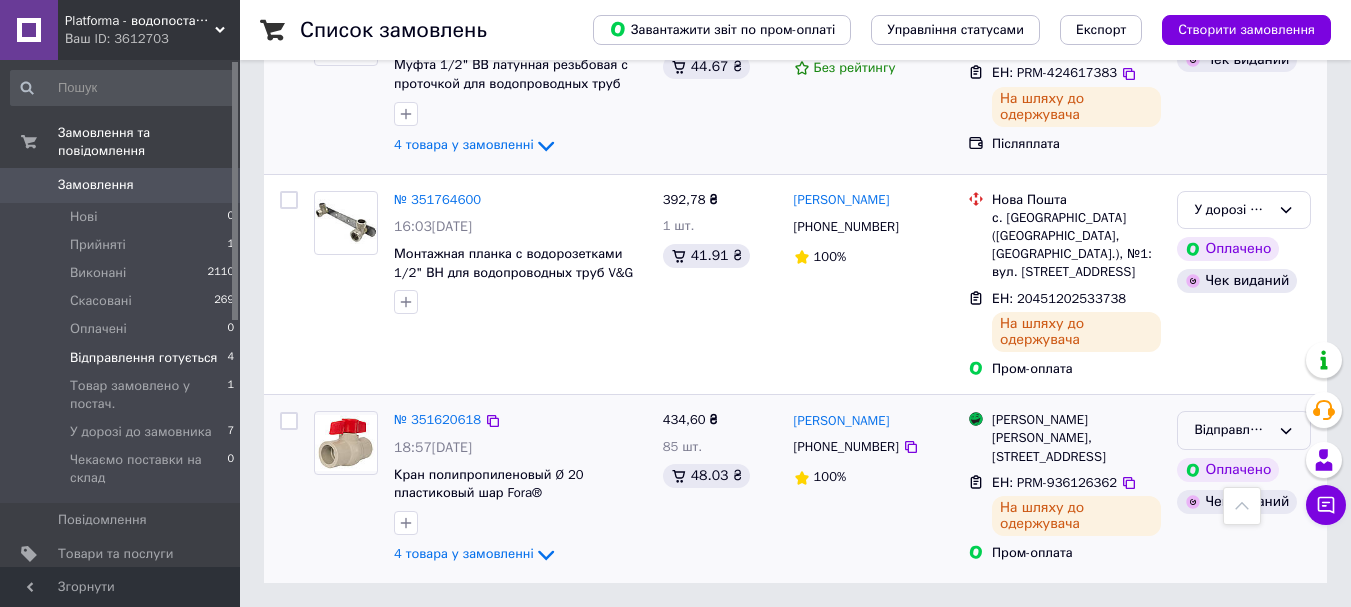 click 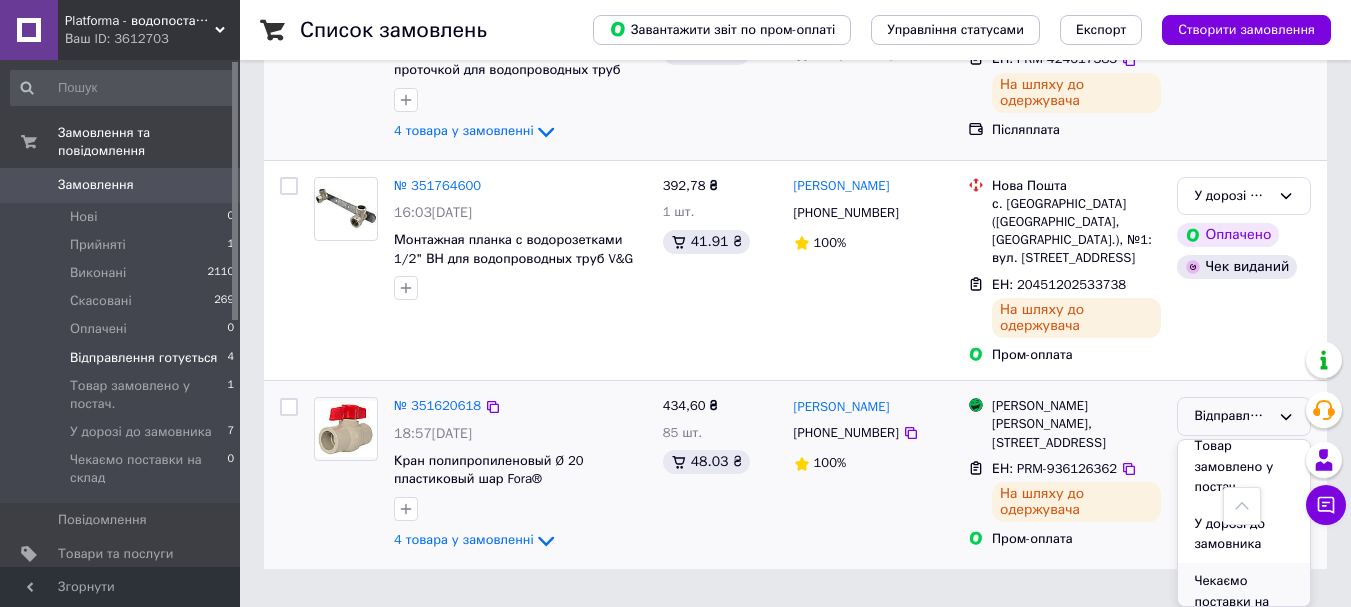 scroll, scrollTop: 161, scrollLeft: 0, axis: vertical 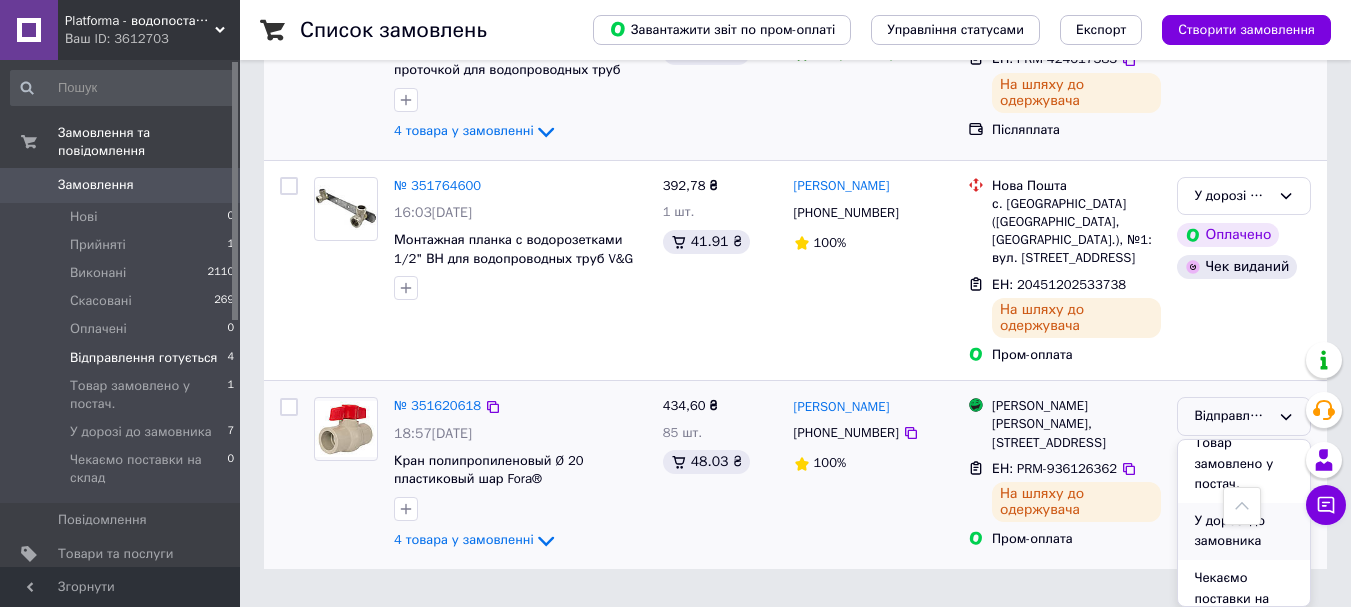 click on "У дорозі до замовника" at bounding box center (1244, 531) 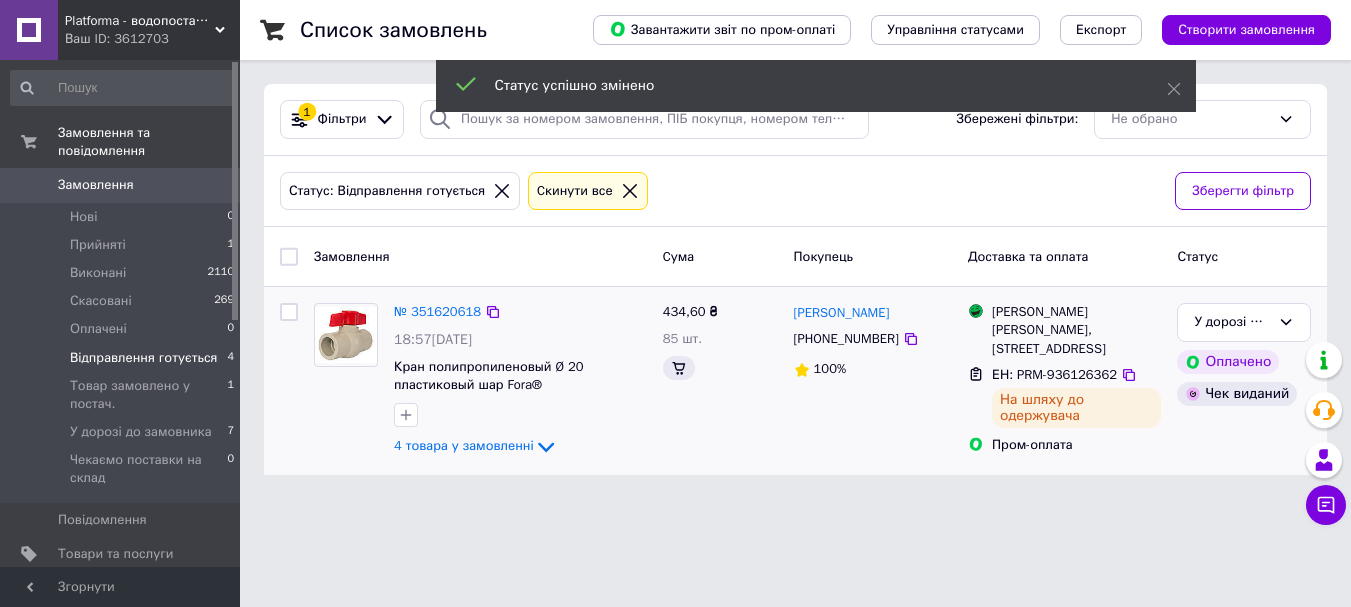 scroll, scrollTop: 0, scrollLeft: 0, axis: both 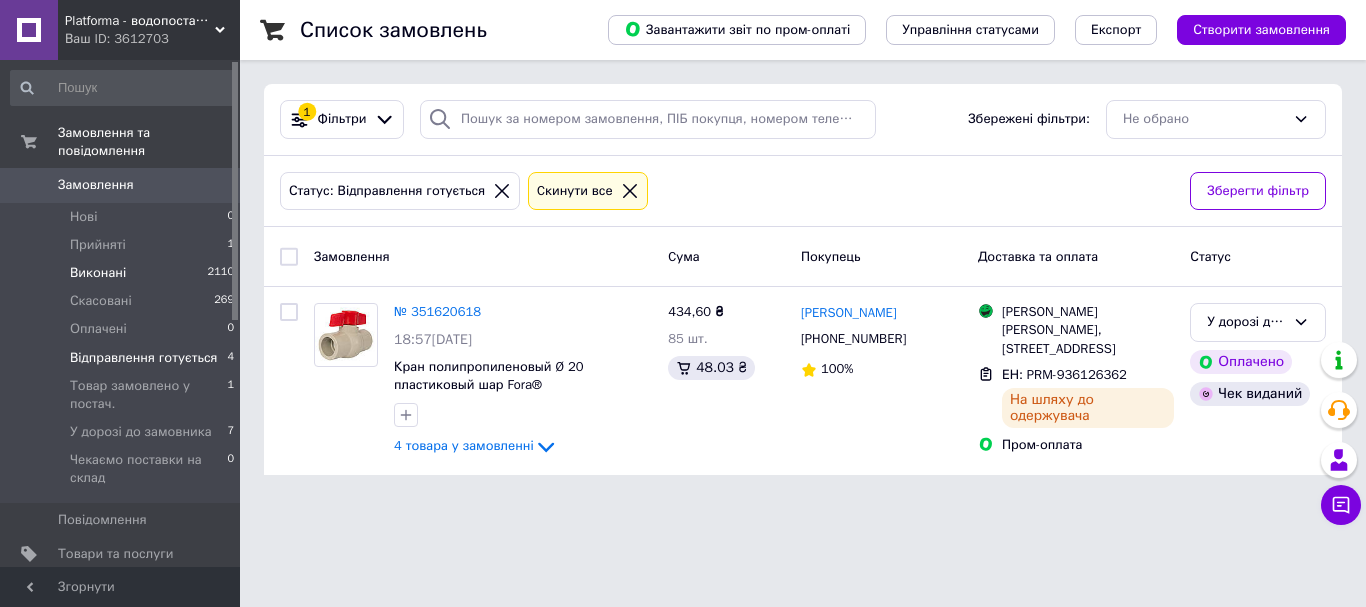 click on "Виконані" at bounding box center (98, 273) 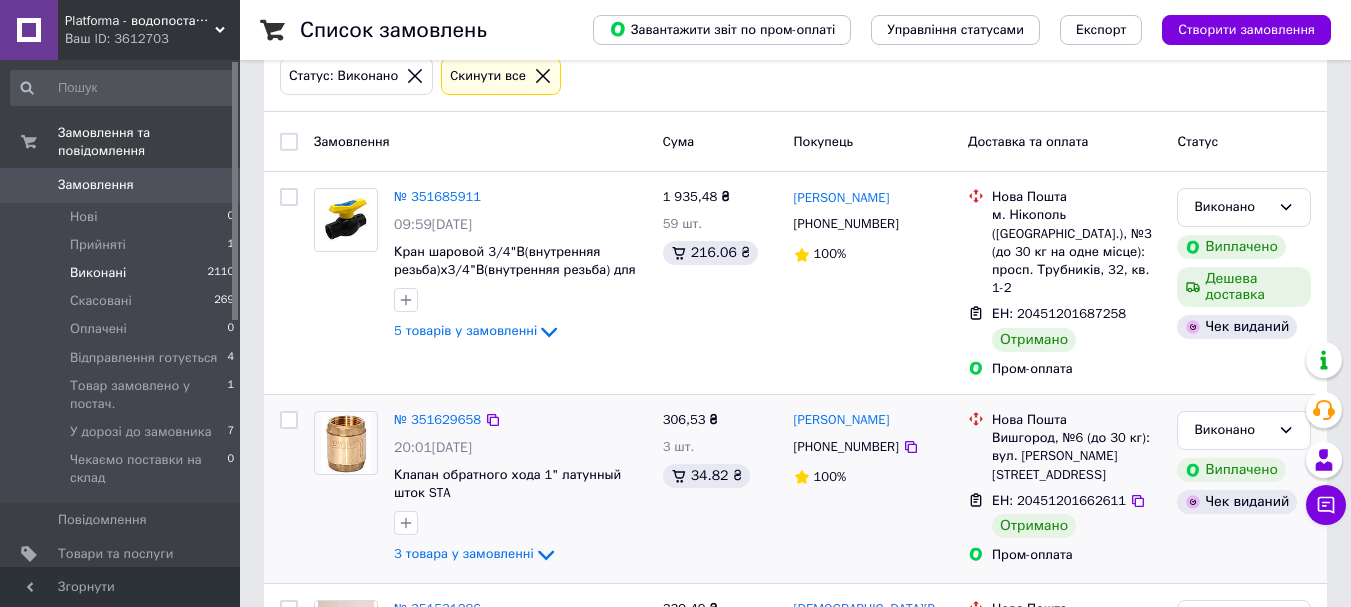scroll, scrollTop: 233, scrollLeft: 0, axis: vertical 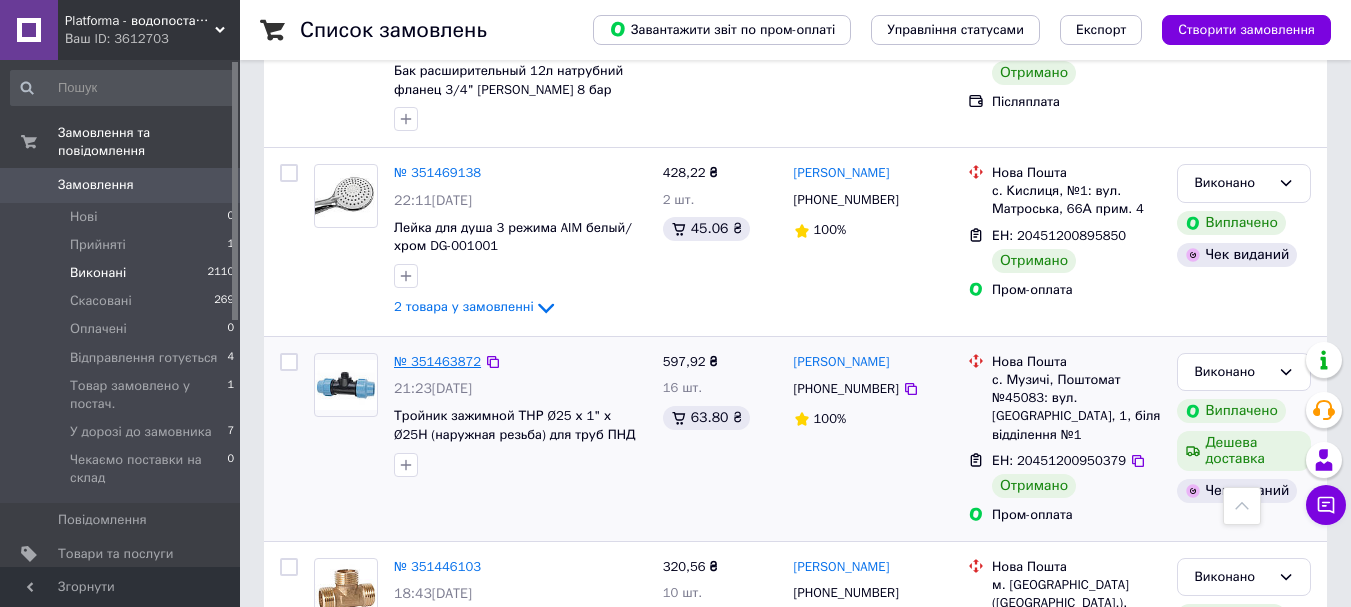 click on "№ 351463872" at bounding box center (437, 361) 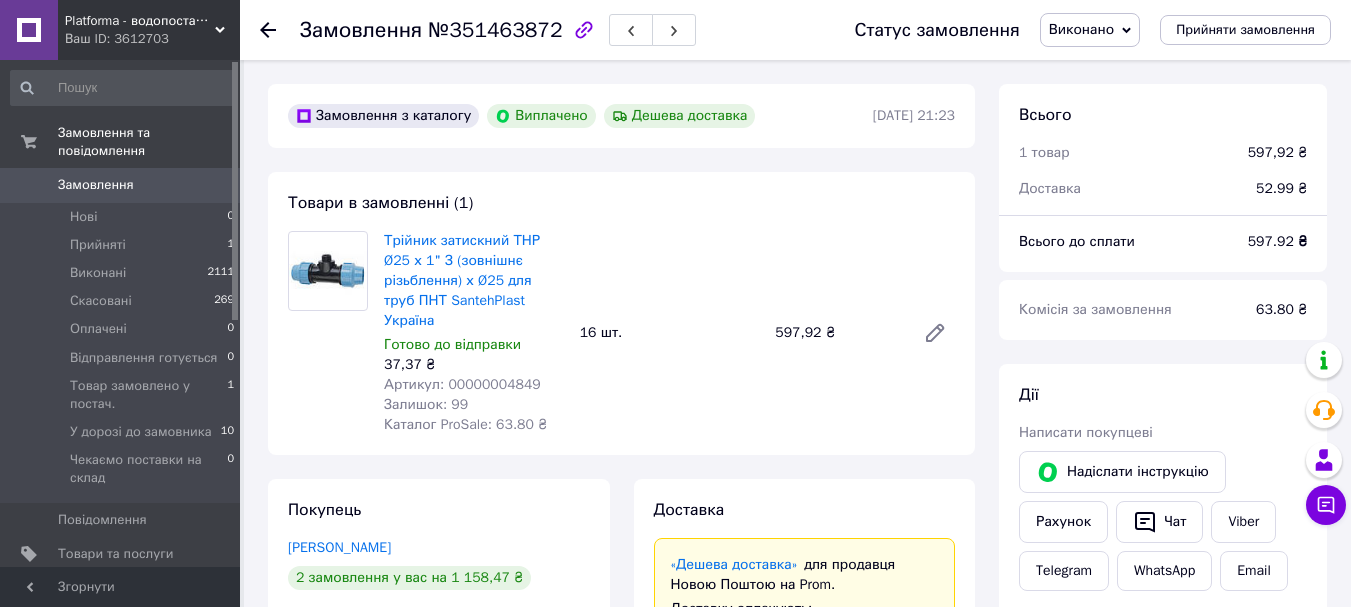 scroll, scrollTop: 376, scrollLeft: 0, axis: vertical 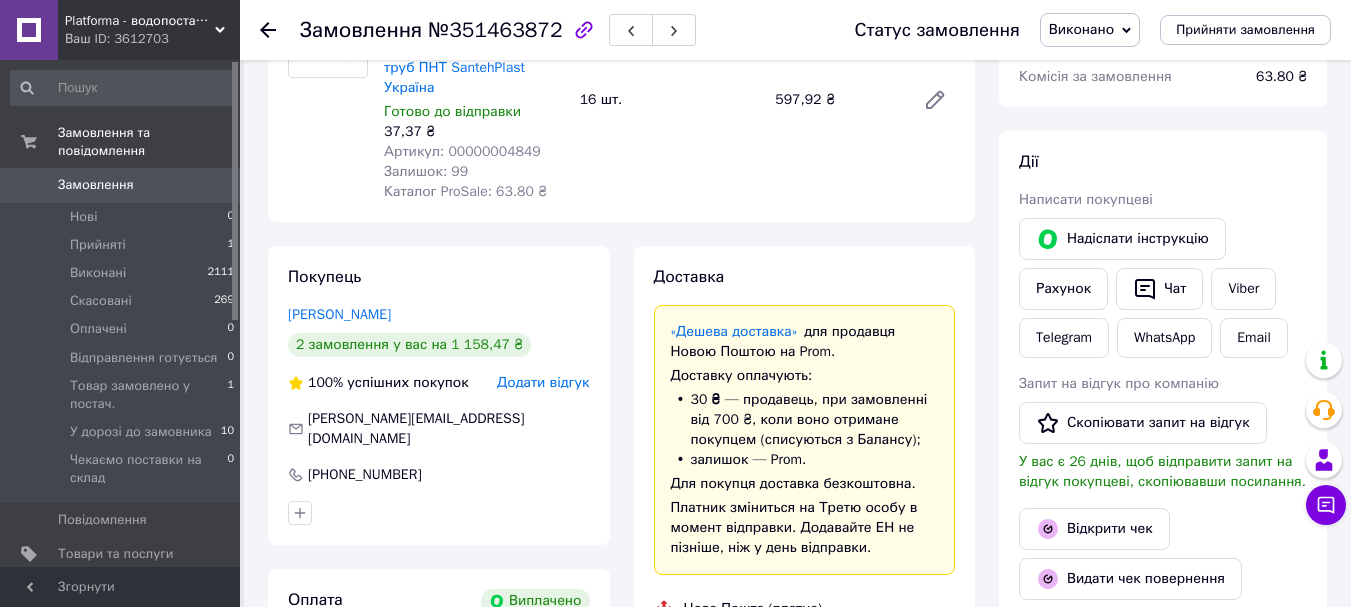 click on "Додати відгук" at bounding box center [543, 382] 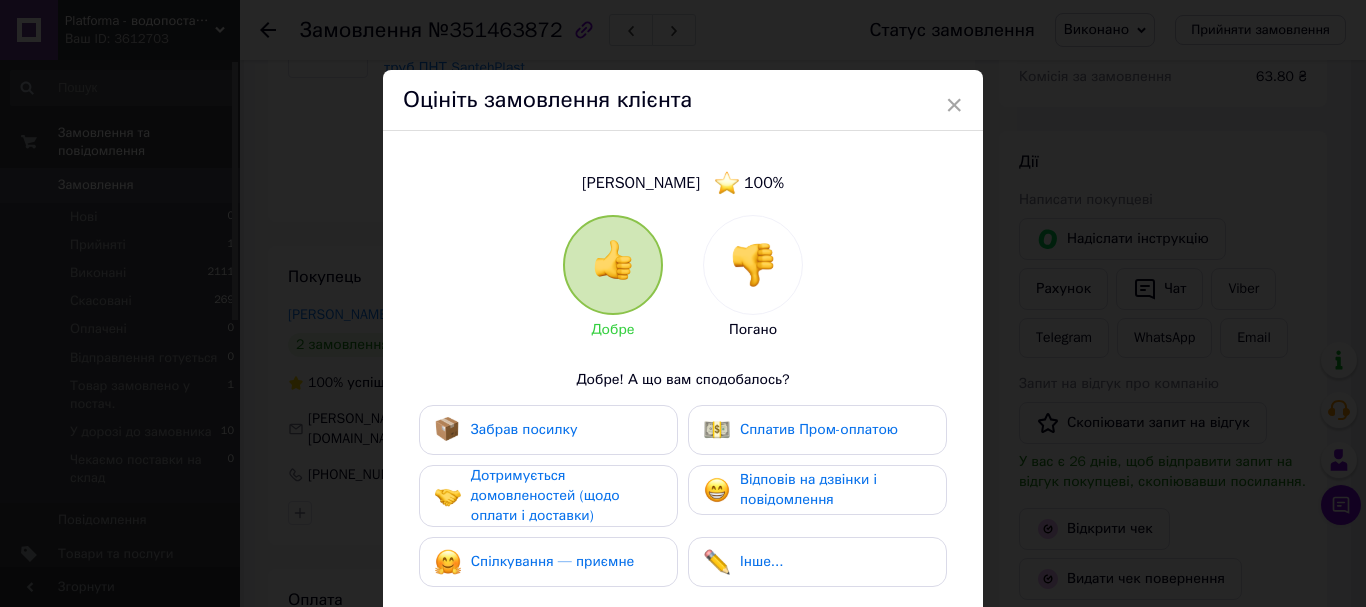 click on "Забрав посилку" at bounding box center (548, 430) 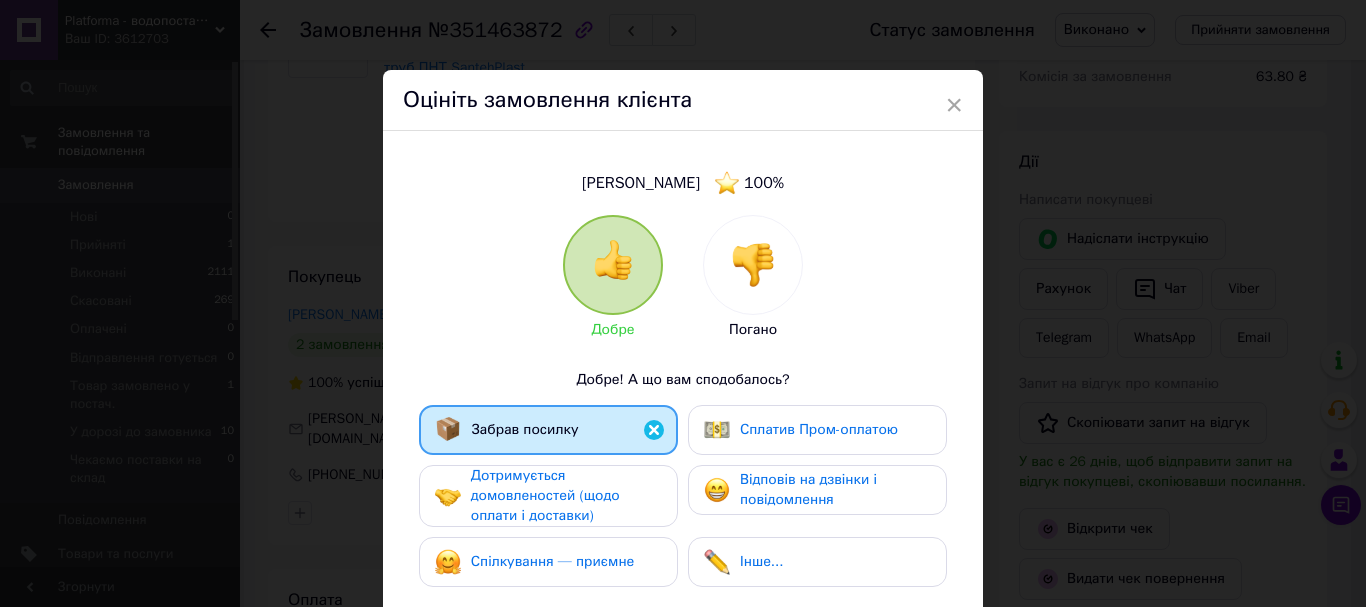 click on "Дотримується домовленостей (щодо оплати і доставки)" at bounding box center (566, 496) 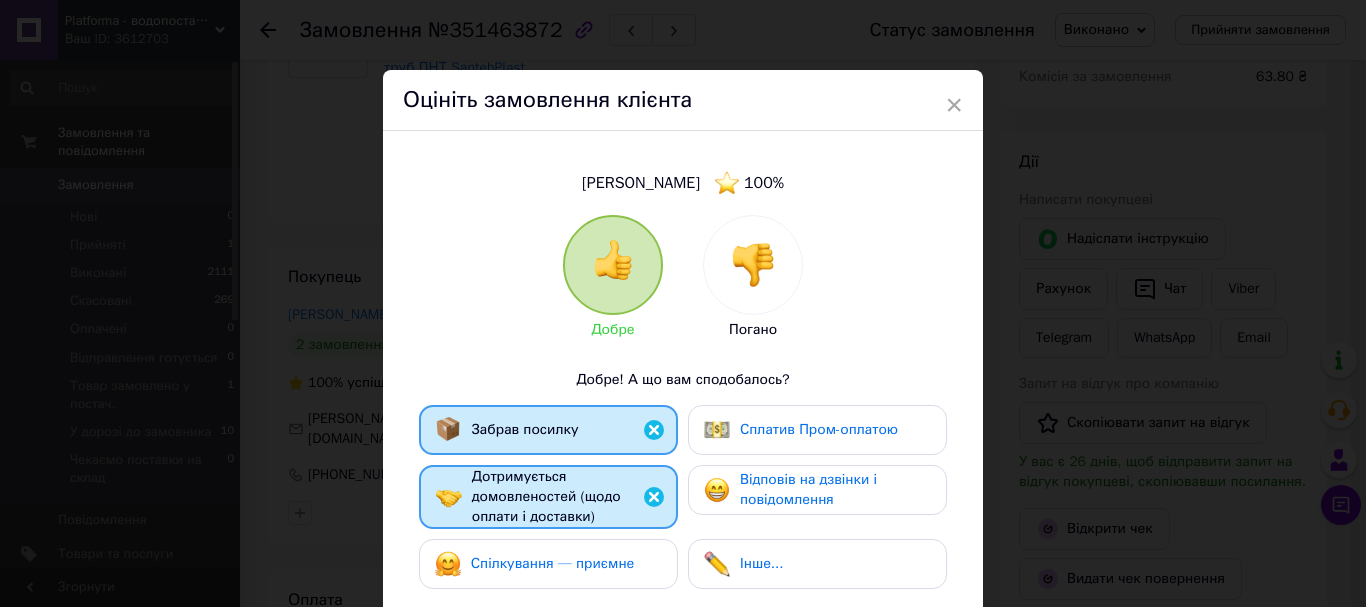 drag, startPoint x: 617, startPoint y: 548, endPoint x: 727, endPoint y: 455, distance: 144.04514 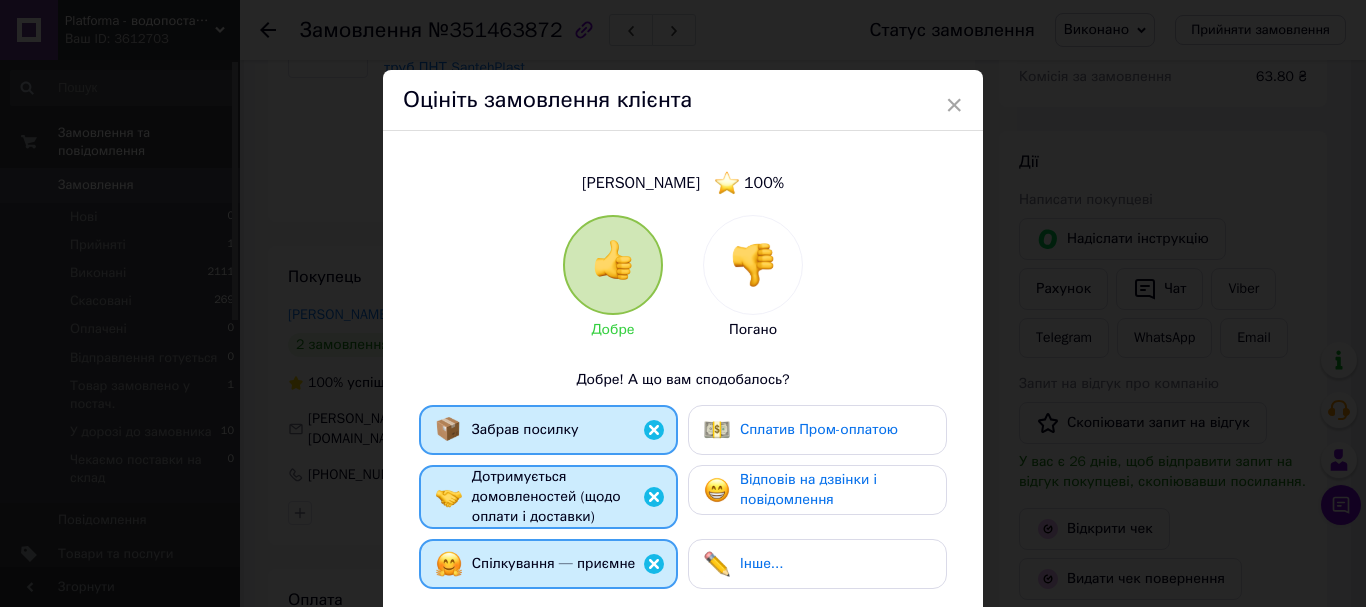 click on "Сплатив Пром-оплатою" at bounding box center (801, 430) 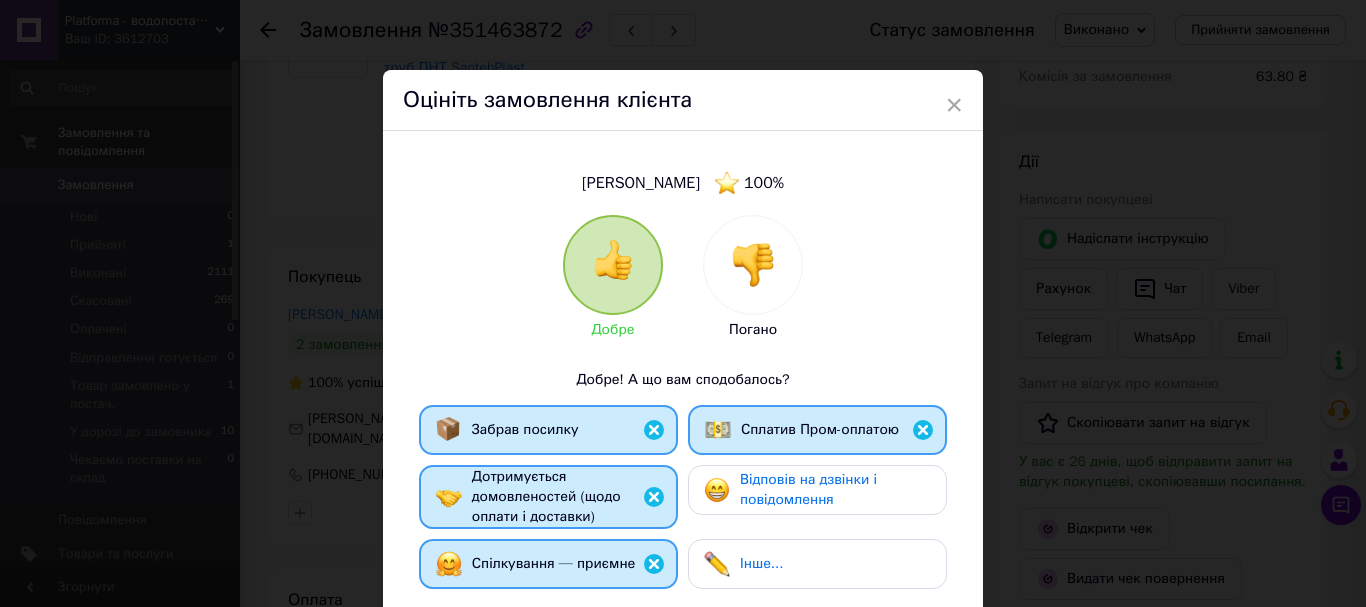 drag, startPoint x: 776, startPoint y: 486, endPoint x: 863, endPoint y: 502, distance: 88.45903 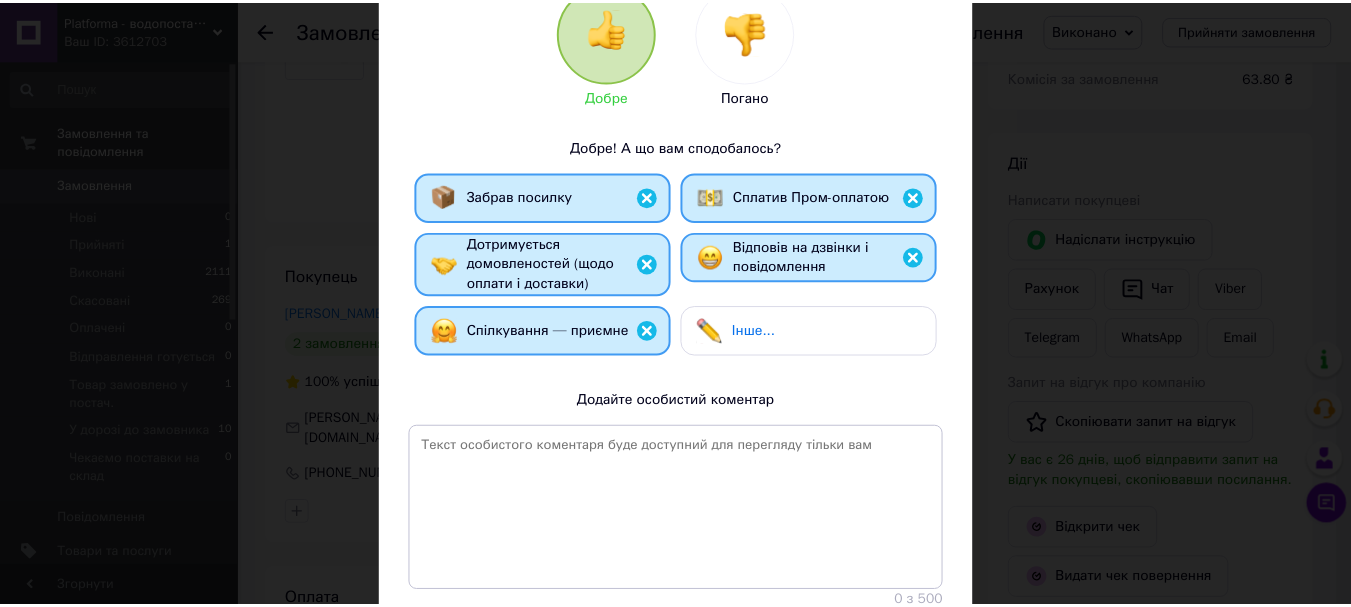 scroll, scrollTop: 379, scrollLeft: 0, axis: vertical 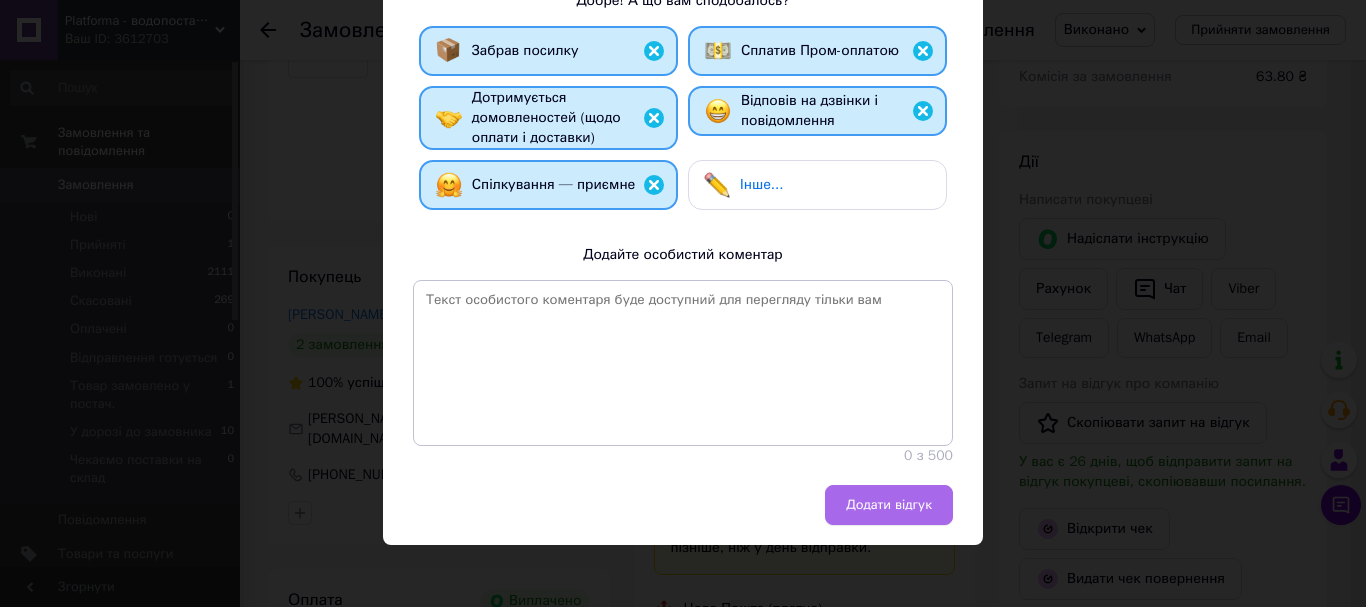 click on "Додати відгук" at bounding box center [889, 505] 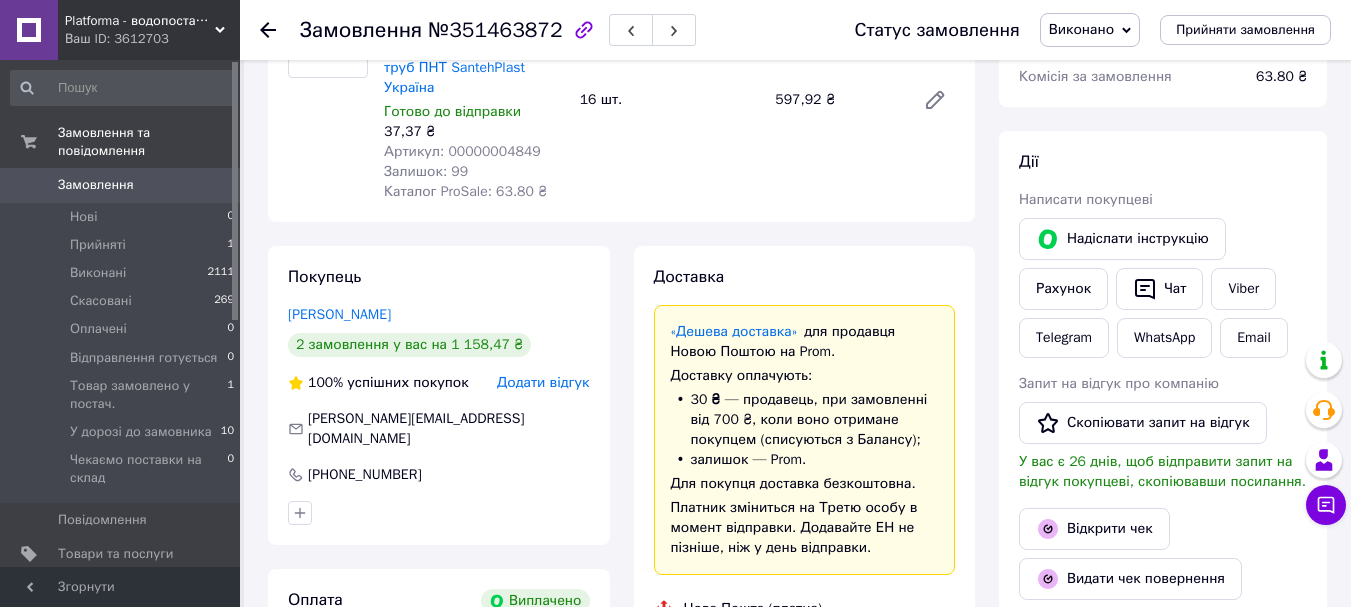 click on "Замовлення" at bounding box center (96, 185) 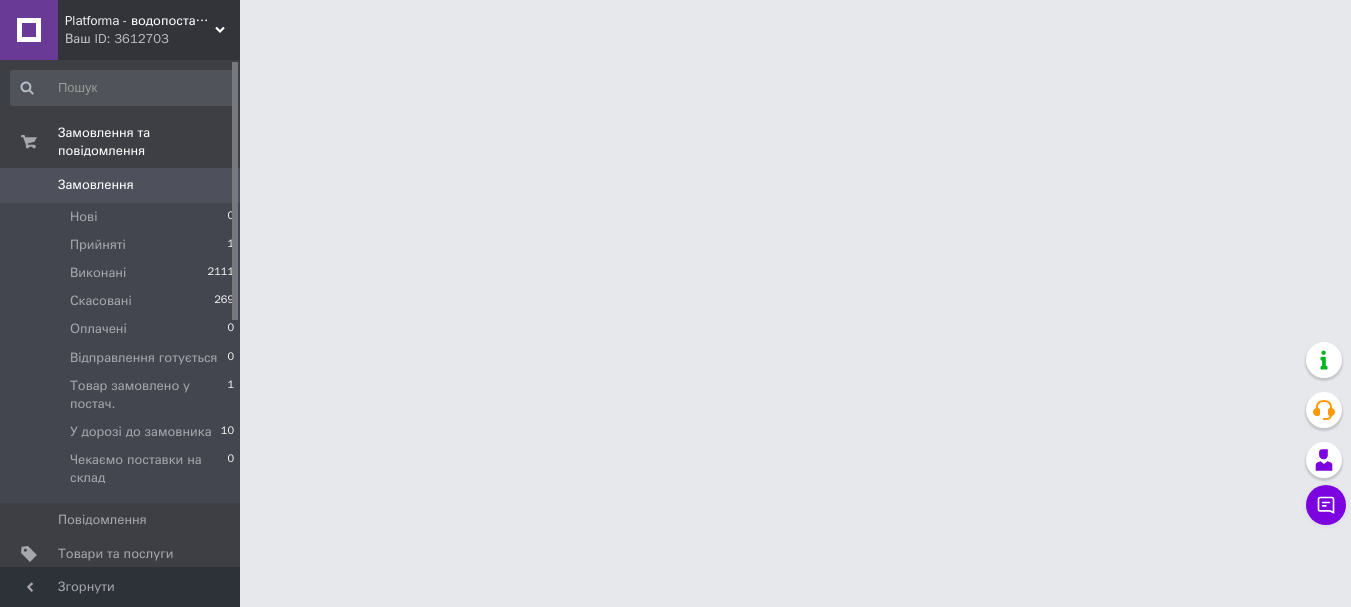 scroll, scrollTop: 0, scrollLeft: 0, axis: both 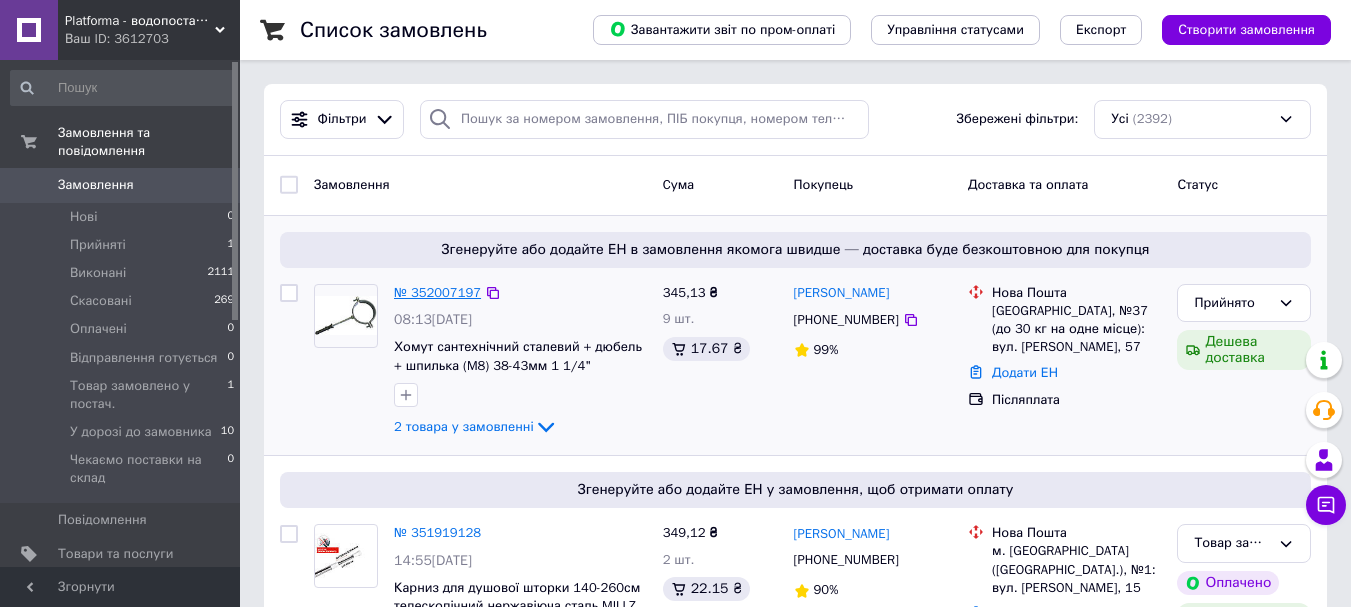 click on "№ 352007197" at bounding box center (437, 292) 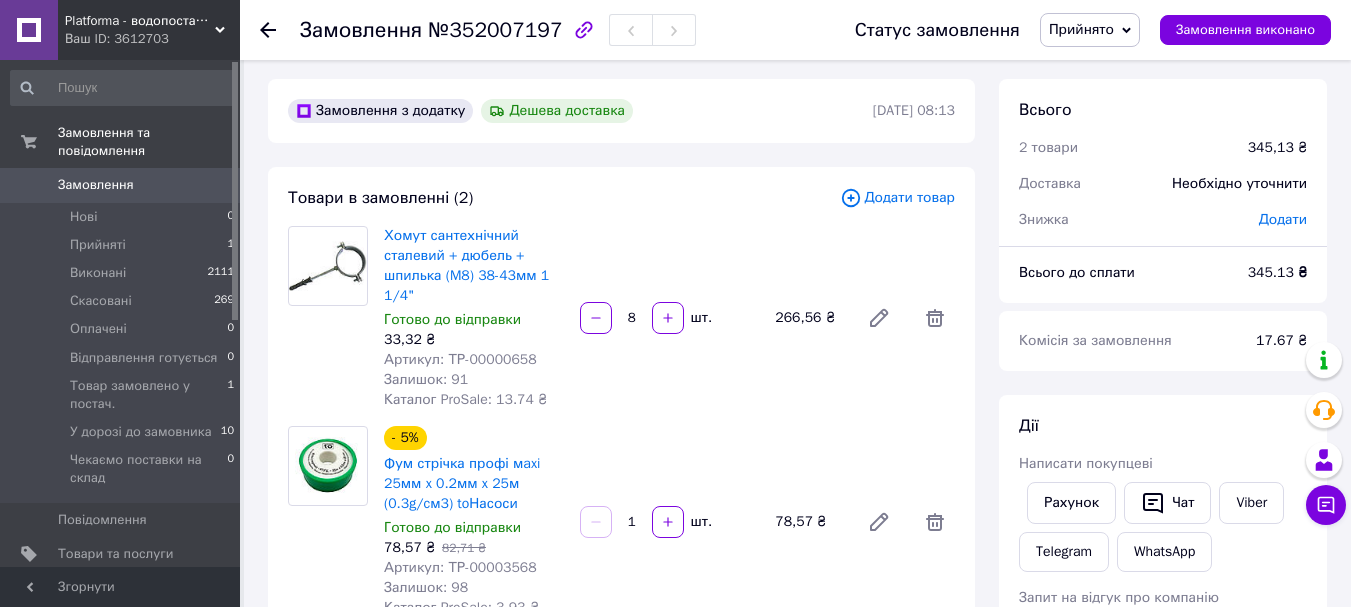 scroll, scrollTop: 0, scrollLeft: 0, axis: both 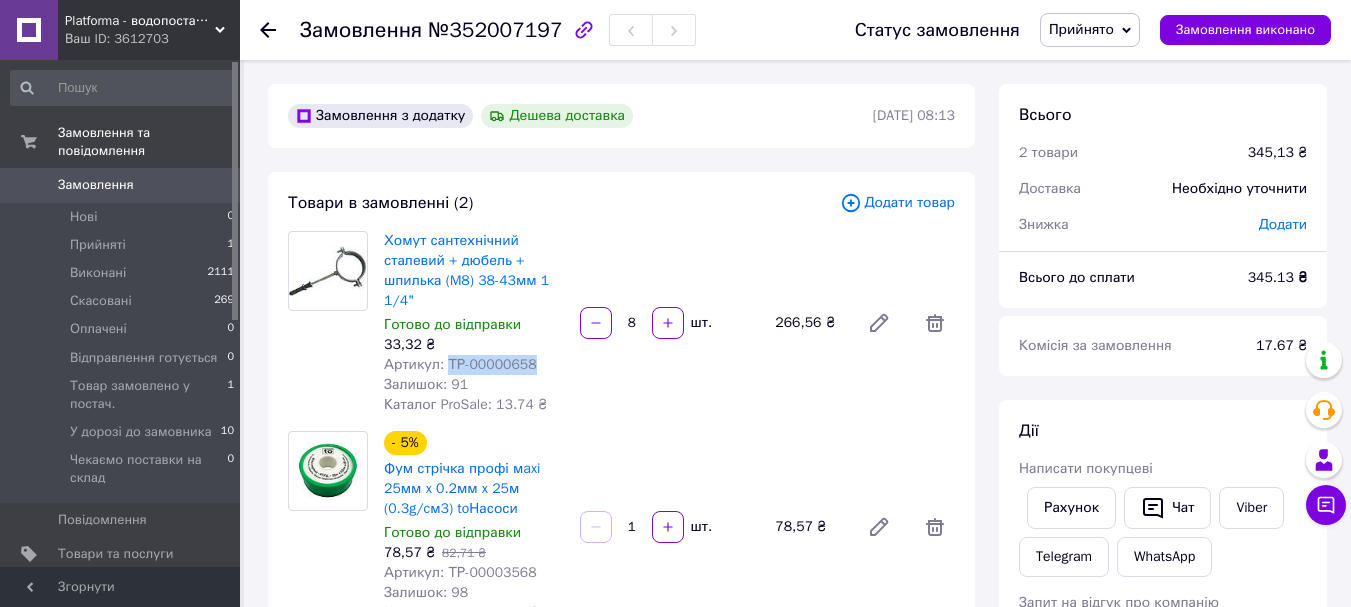 drag, startPoint x: 445, startPoint y: 364, endPoint x: 547, endPoint y: 370, distance: 102.176315 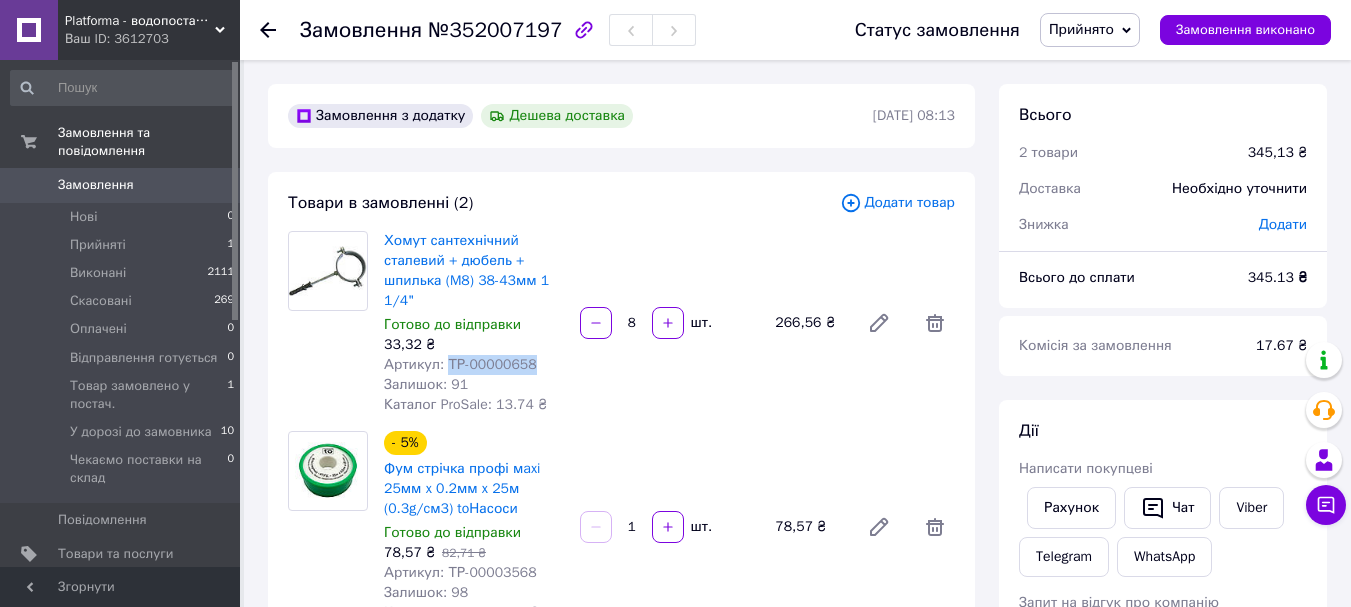 copy on "ТР-00000658" 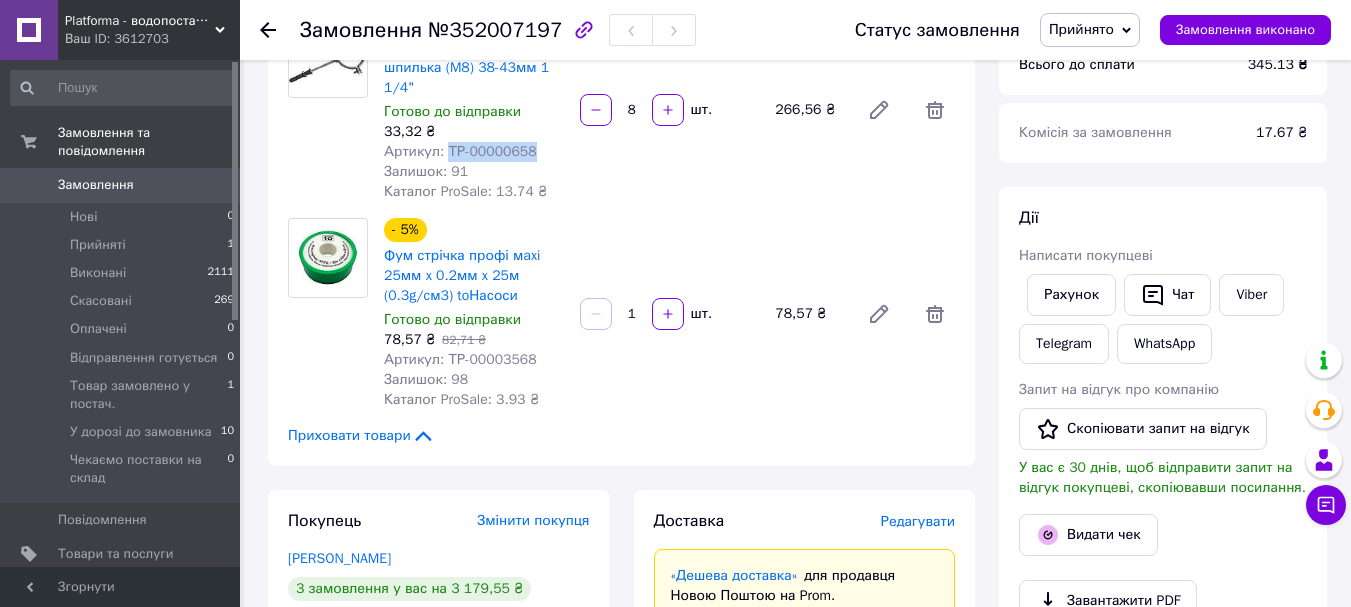 scroll, scrollTop: 233, scrollLeft: 0, axis: vertical 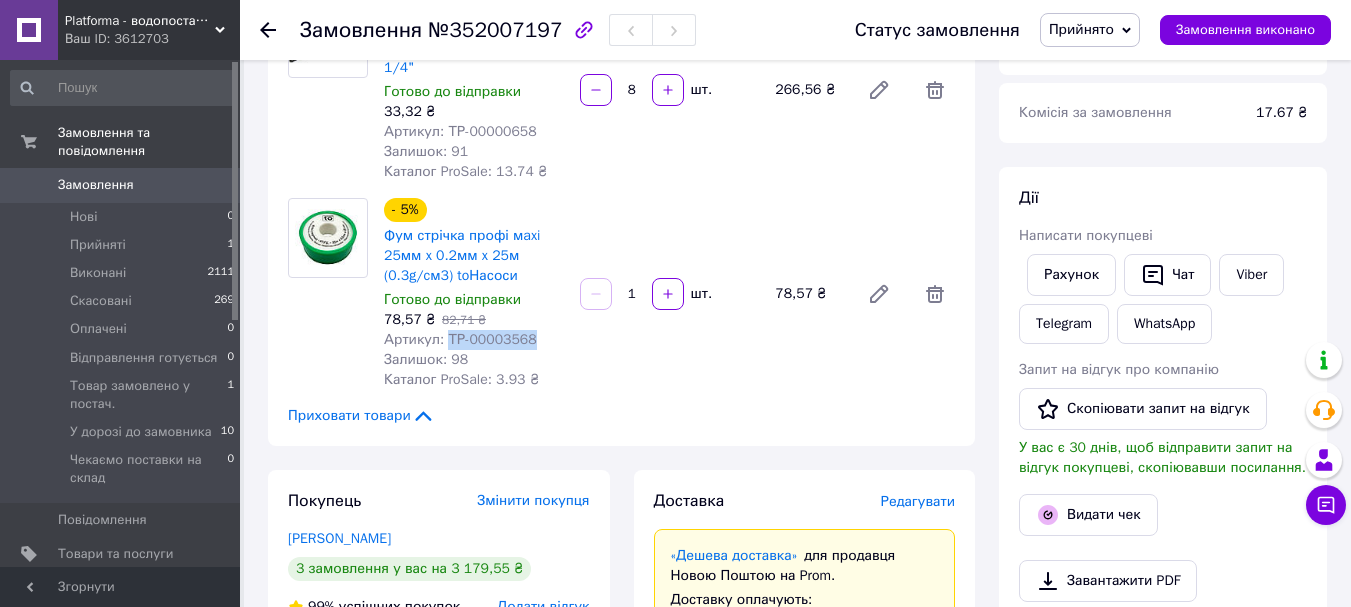 drag, startPoint x: 444, startPoint y: 338, endPoint x: 535, endPoint y: 332, distance: 91.197586 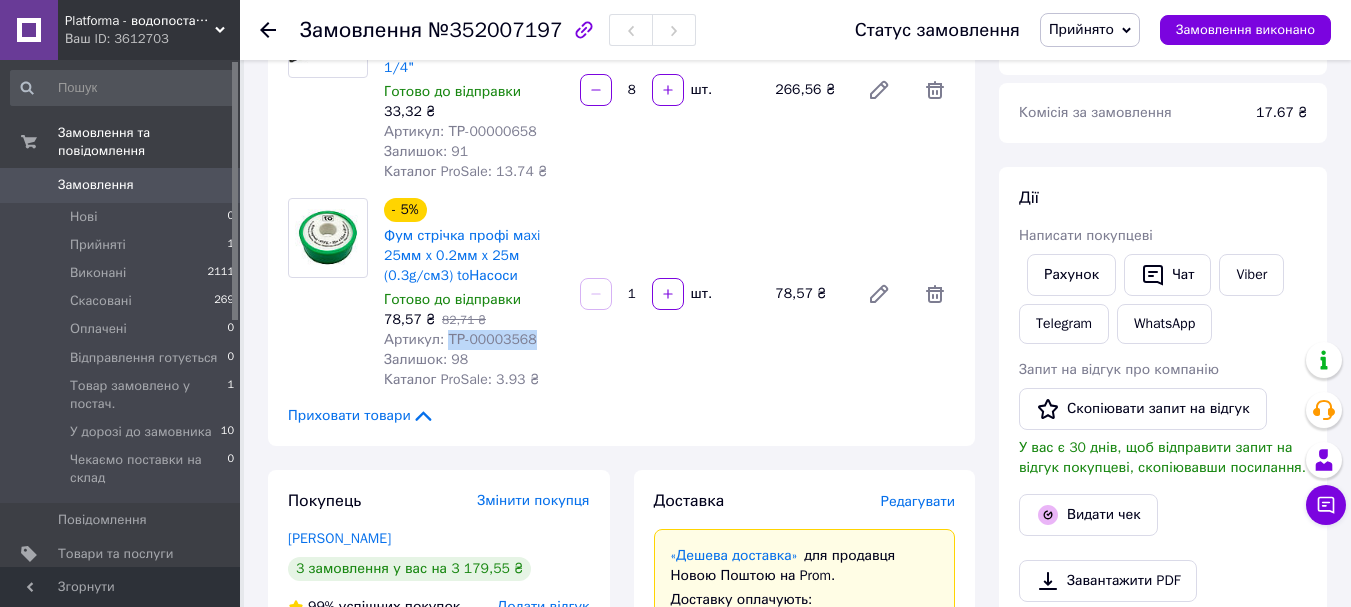 copy on "ТР-00003568" 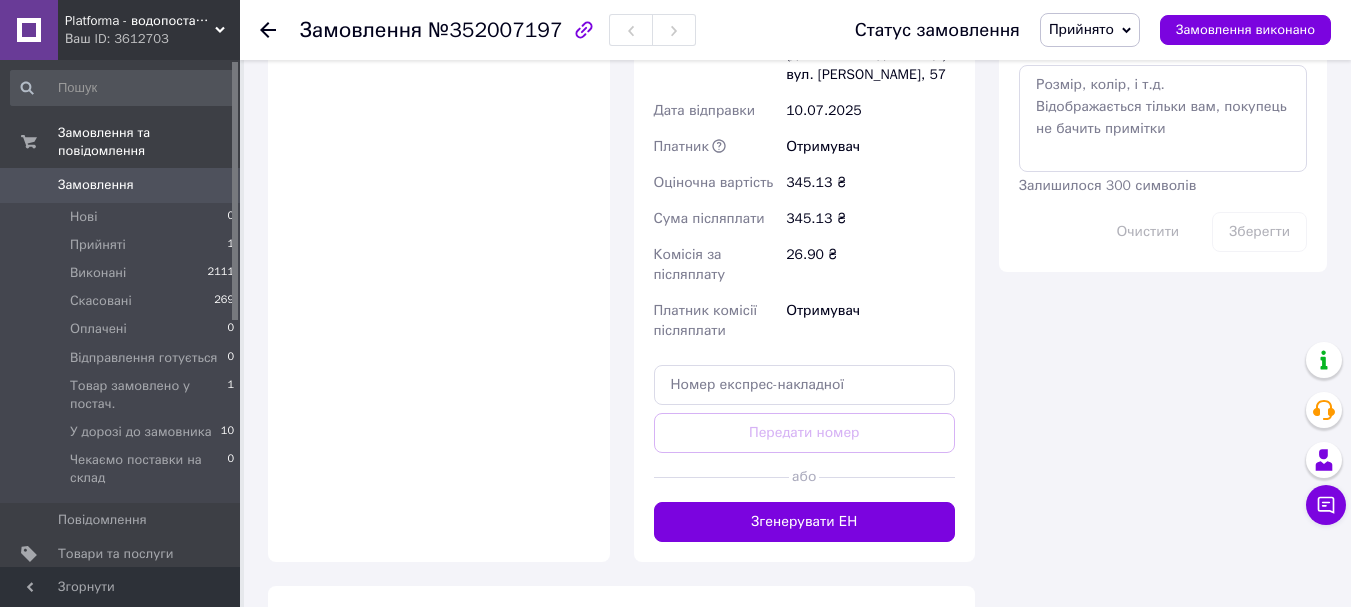 scroll, scrollTop: 933, scrollLeft: 0, axis: vertical 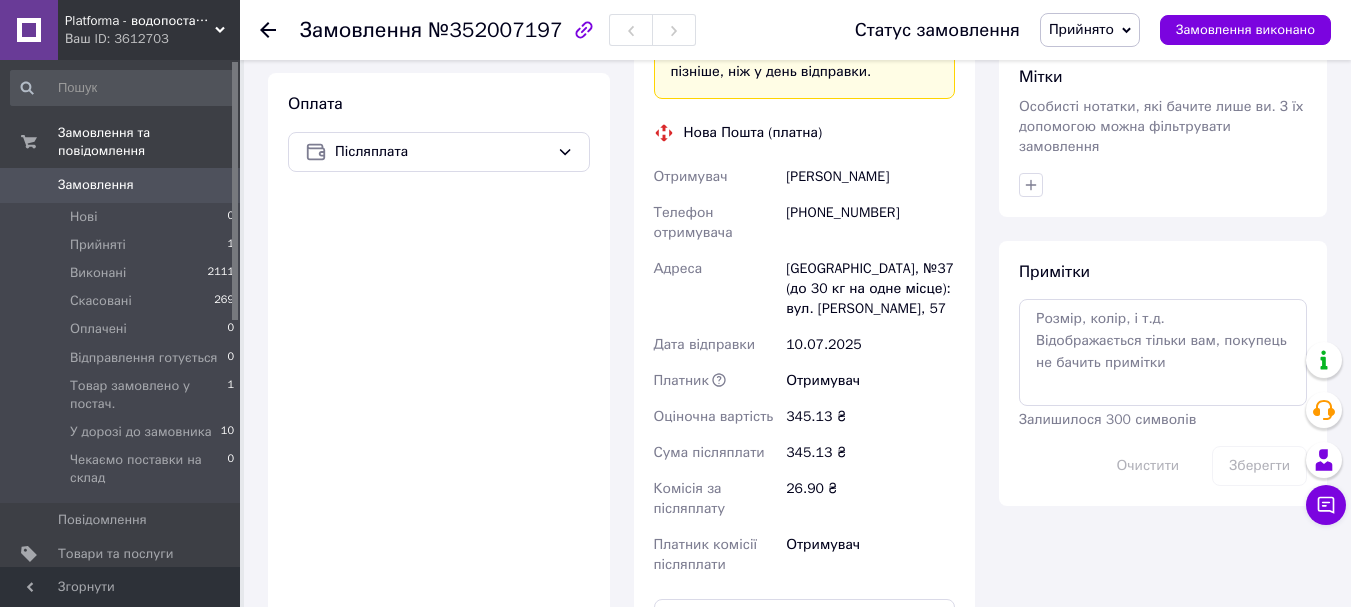 click on "Замовлення" at bounding box center [96, 185] 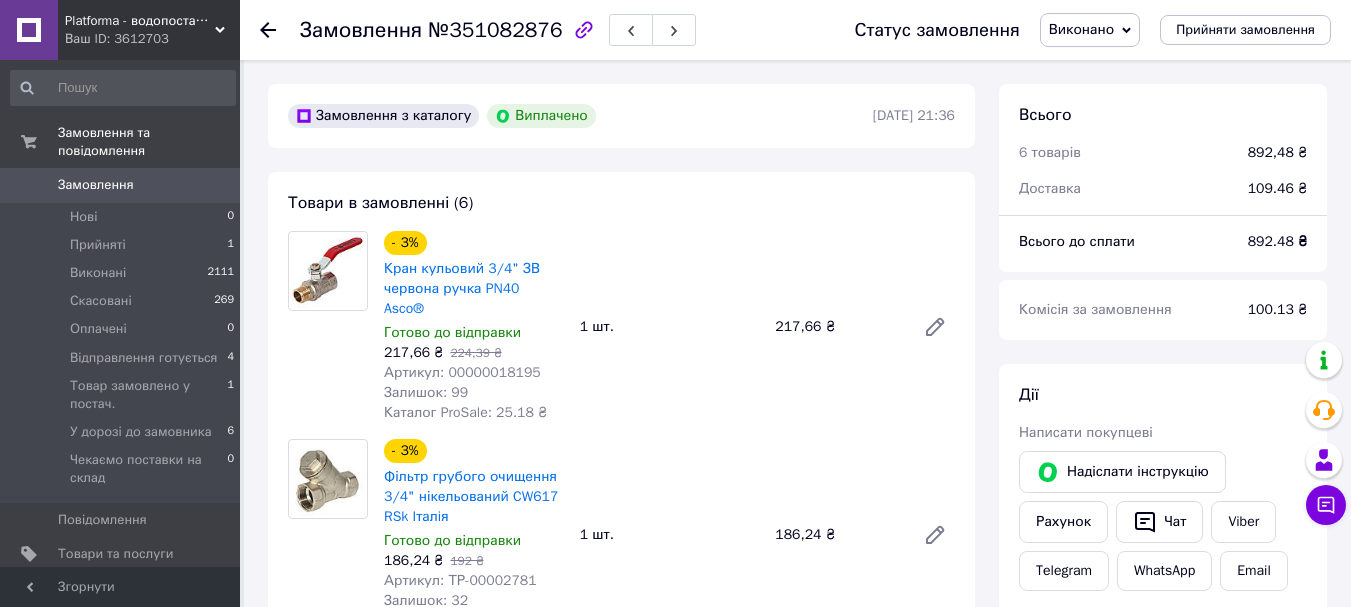 scroll, scrollTop: 0, scrollLeft: 0, axis: both 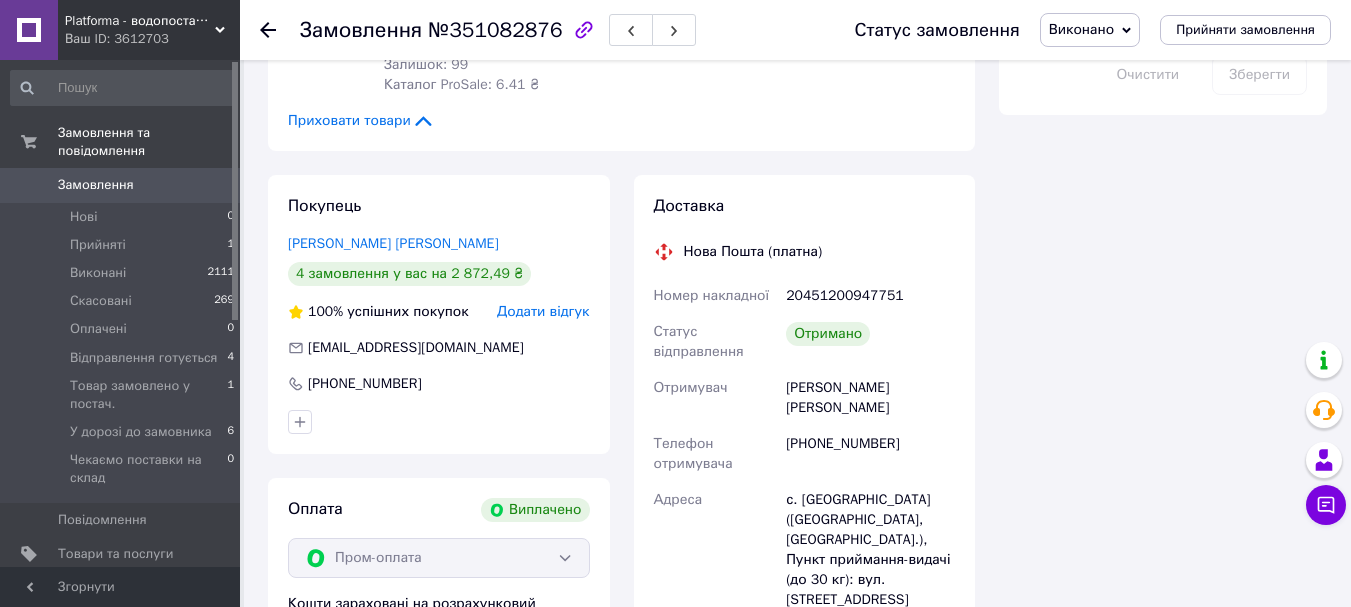 click on "Додати відгук" at bounding box center (543, 311) 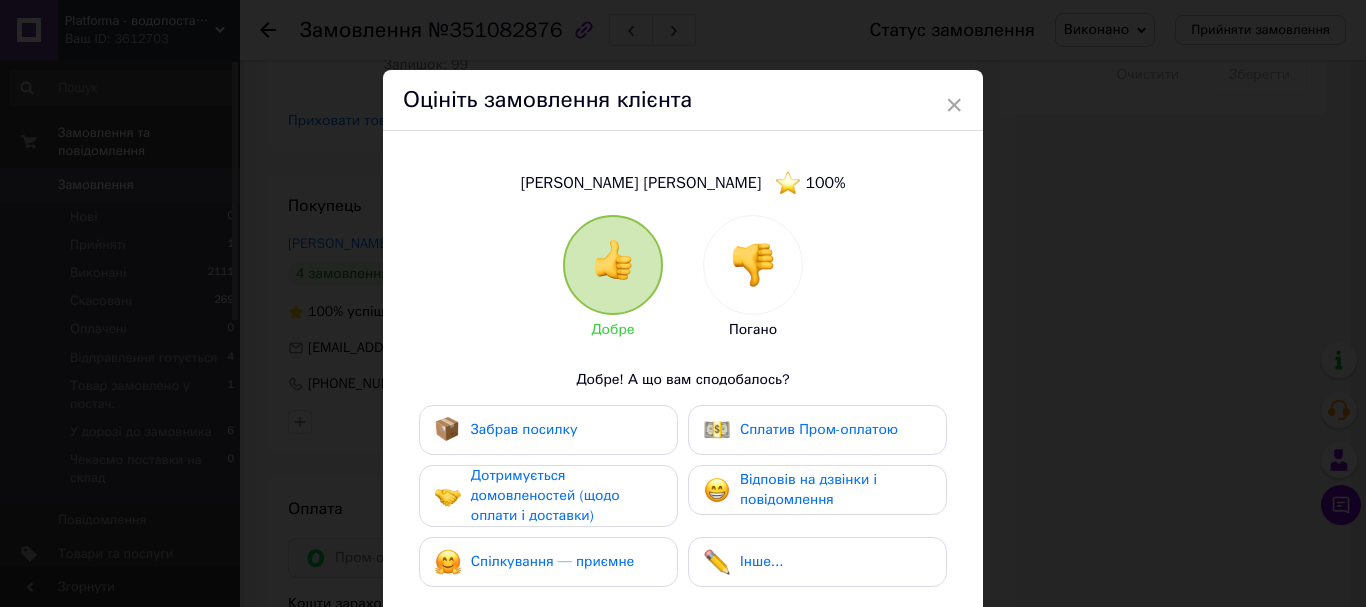 click on "Забрав посилку" at bounding box center [548, 430] 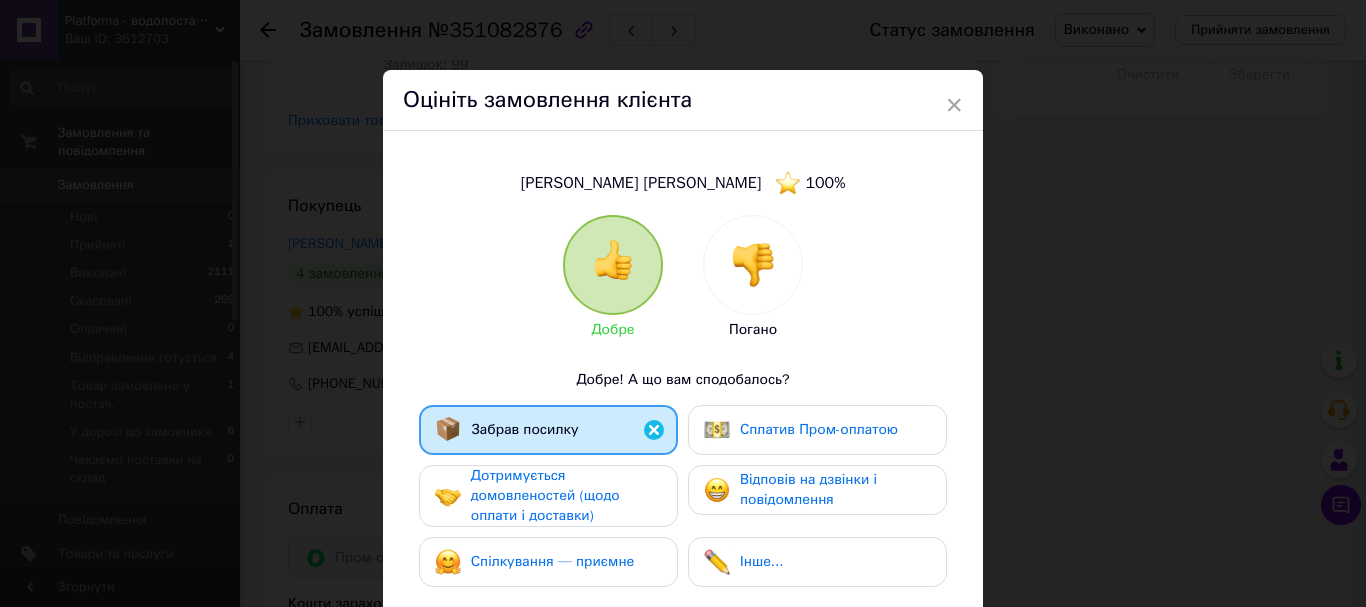 click on "Дотримується домовленостей (щодо оплати і доставки)" at bounding box center [545, 495] 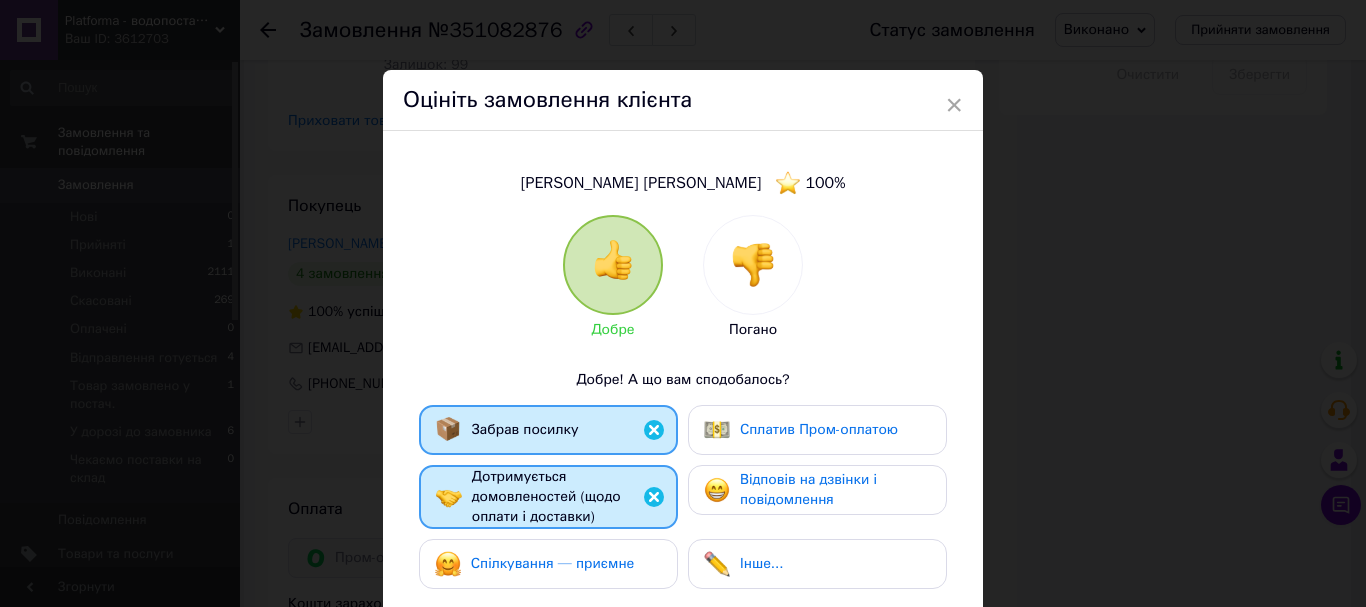 drag, startPoint x: 614, startPoint y: 562, endPoint x: 695, endPoint y: 516, distance: 93.15041 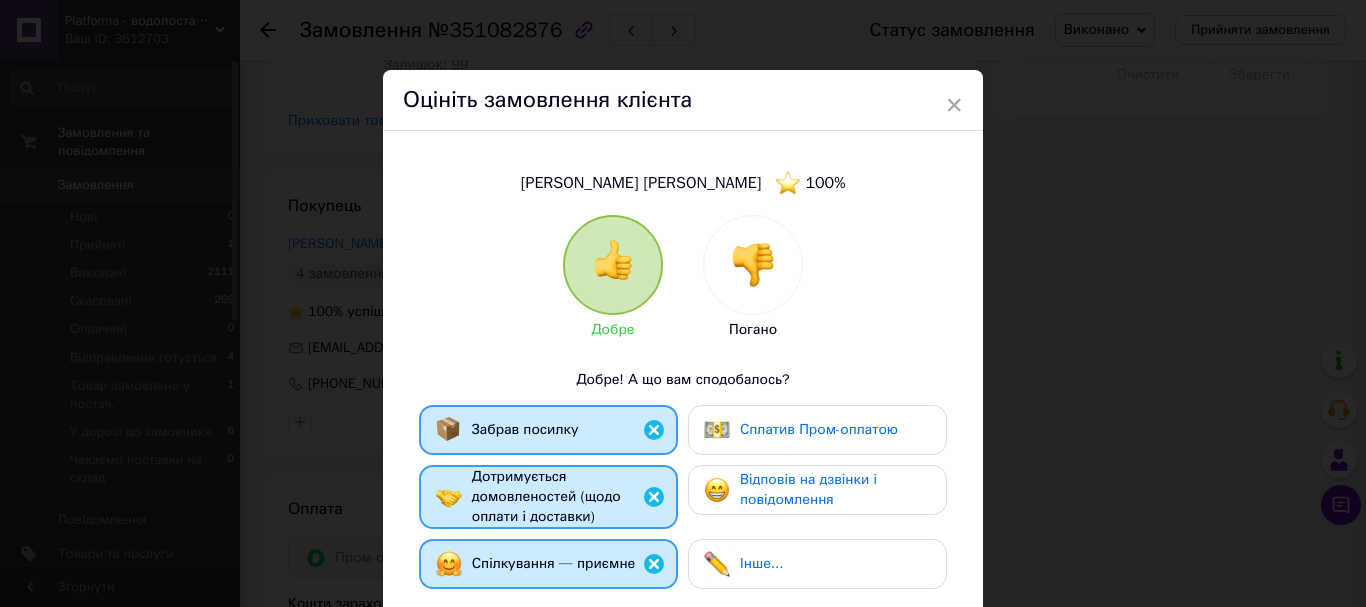 drag, startPoint x: 751, startPoint y: 436, endPoint x: 770, endPoint y: 459, distance: 29.832869 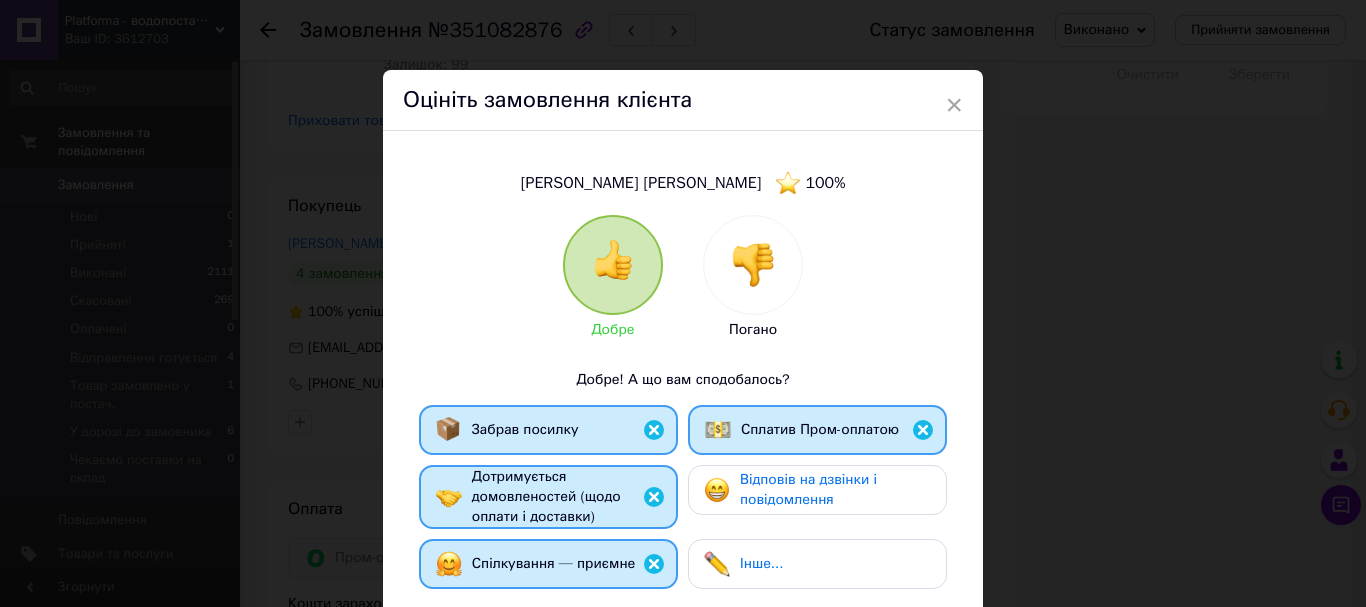 drag, startPoint x: 818, startPoint y: 506, endPoint x: 888, endPoint y: 511, distance: 70.178345 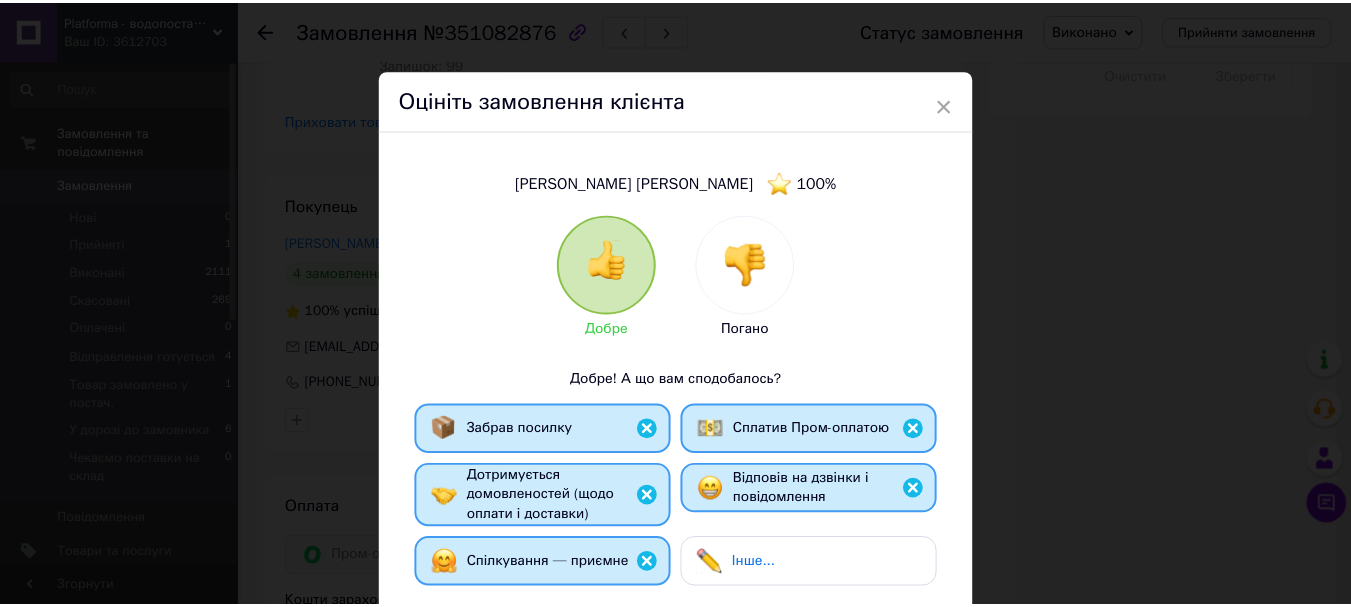 scroll, scrollTop: 379, scrollLeft: 0, axis: vertical 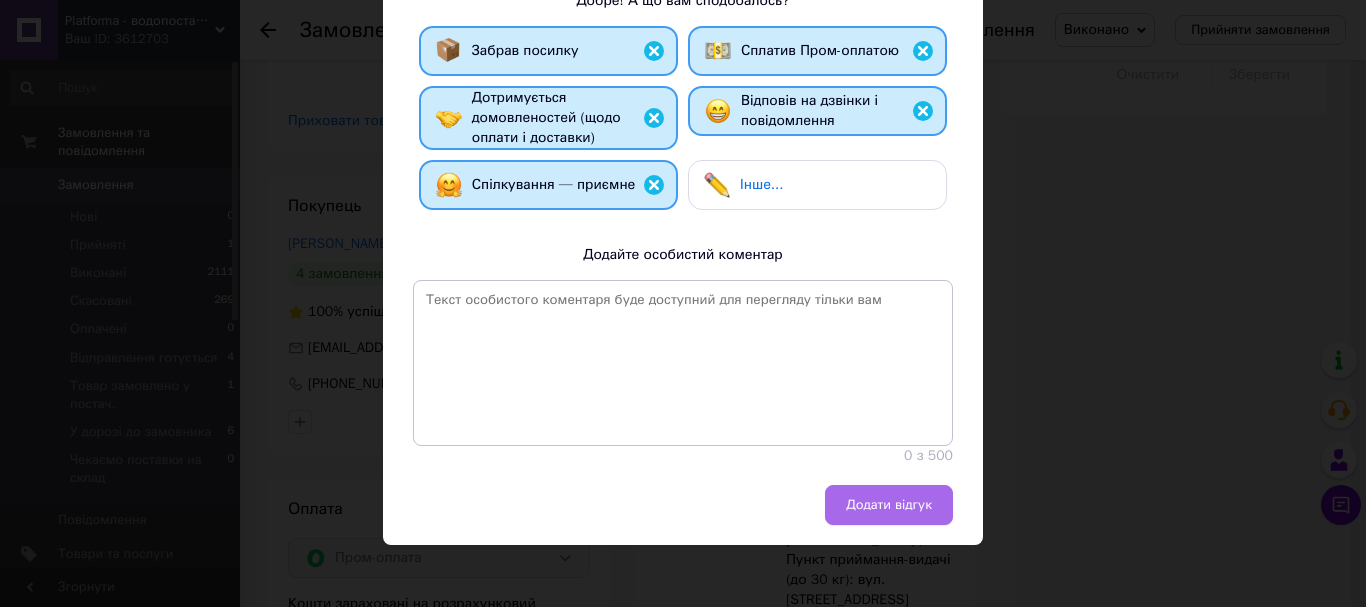 click on "Додати відгук" at bounding box center [889, 505] 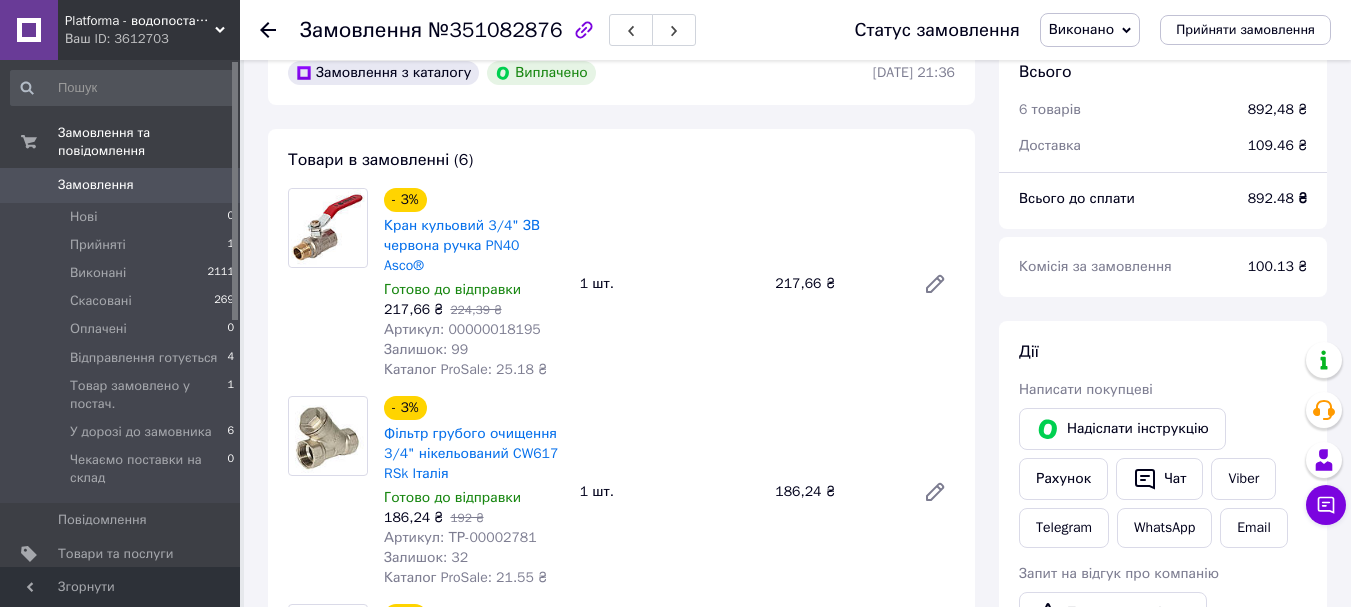 scroll, scrollTop: 0, scrollLeft: 0, axis: both 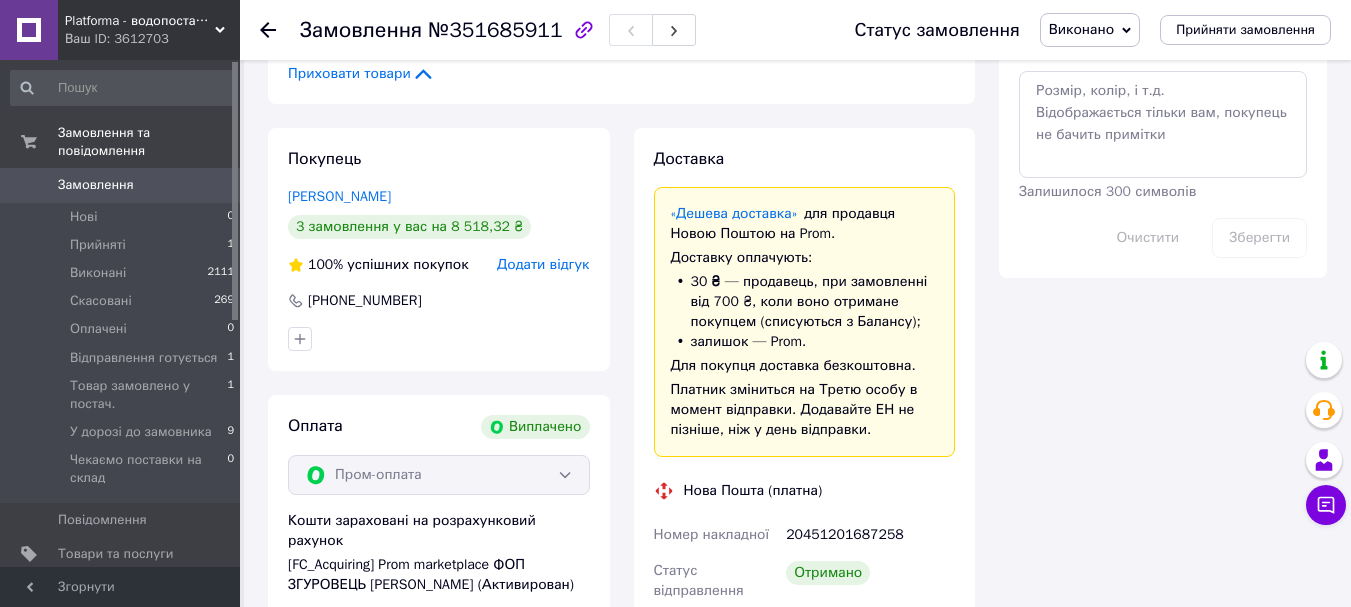 click on "Додати відгук" at bounding box center [543, 264] 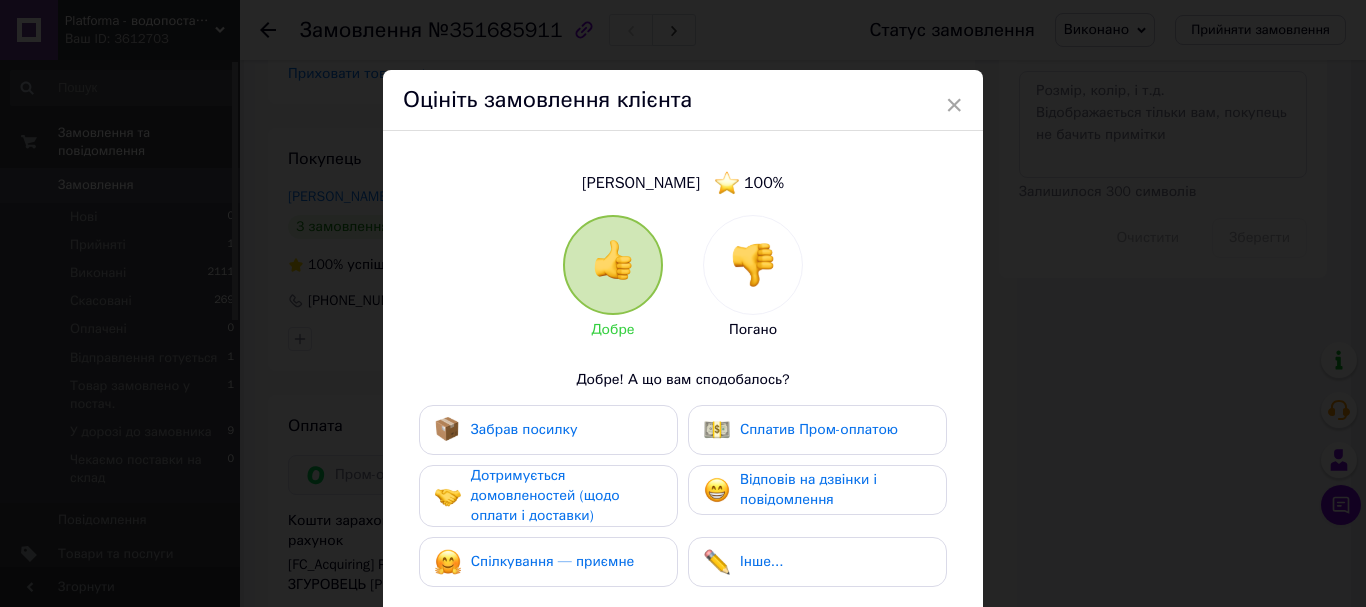 click on "Забрав посилку" at bounding box center [548, 430] 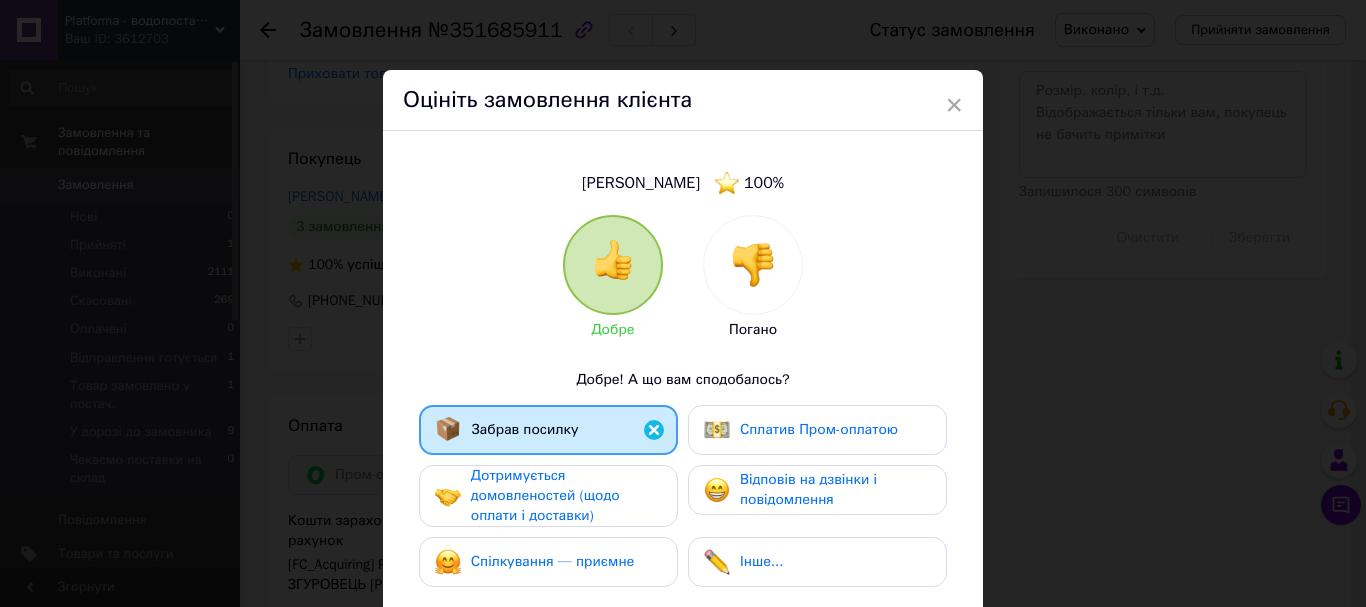 click on "Дотримується домовленостей (щодо оплати і доставки)" at bounding box center [566, 496] 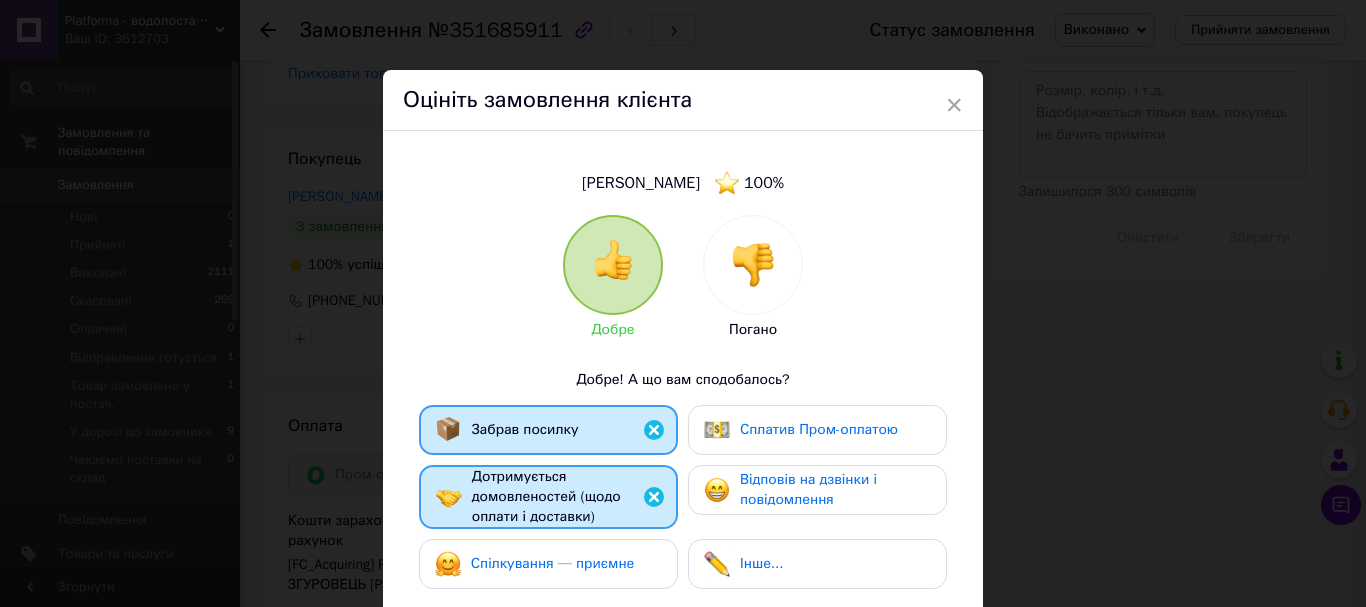 drag, startPoint x: 628, startPoint y: 554, endPoint x: 773, endPoint y: 473, distance: 166.09033 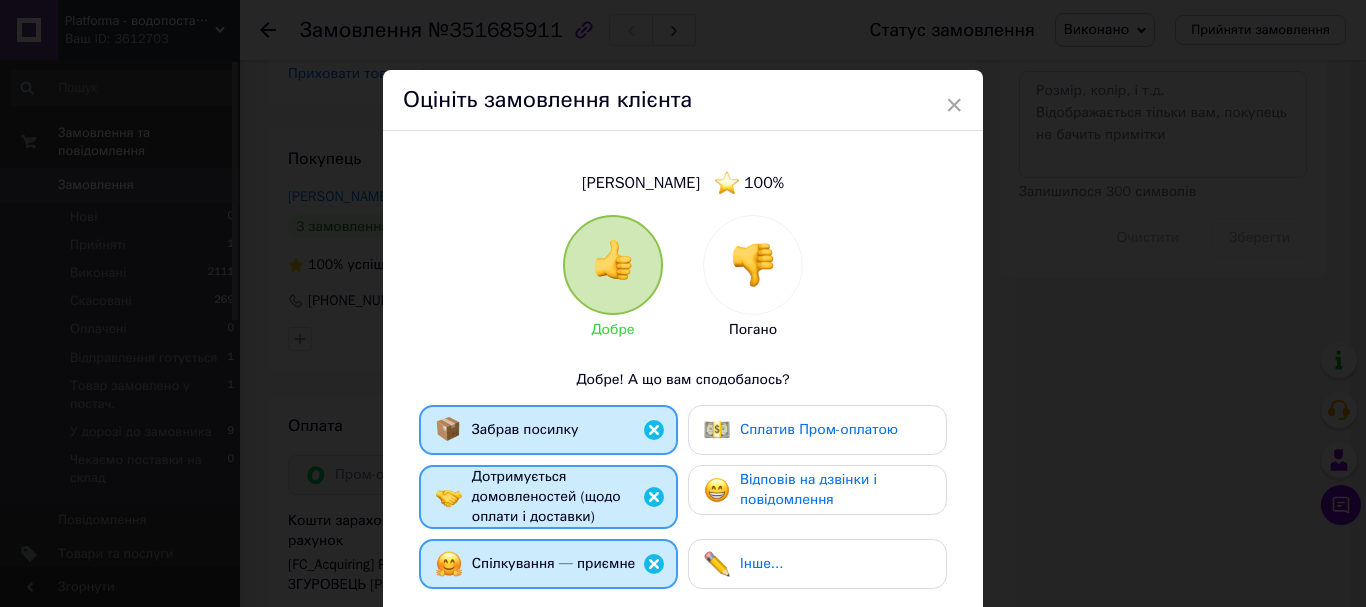 drag, startPoint x: 802, startPoint y: 410, endPoint x: 808, endPoint y: 423, distance: 14.3178215 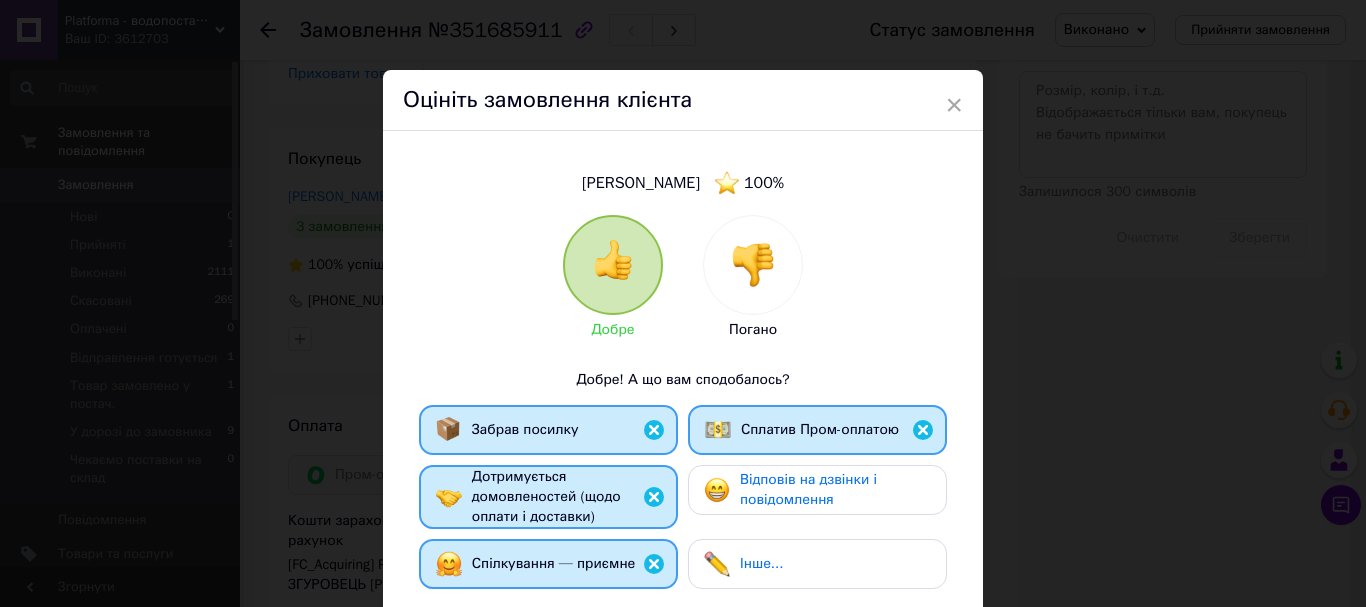 click on "Відповів на дзвінки і повідомлення" at bounding box center (835, 490) 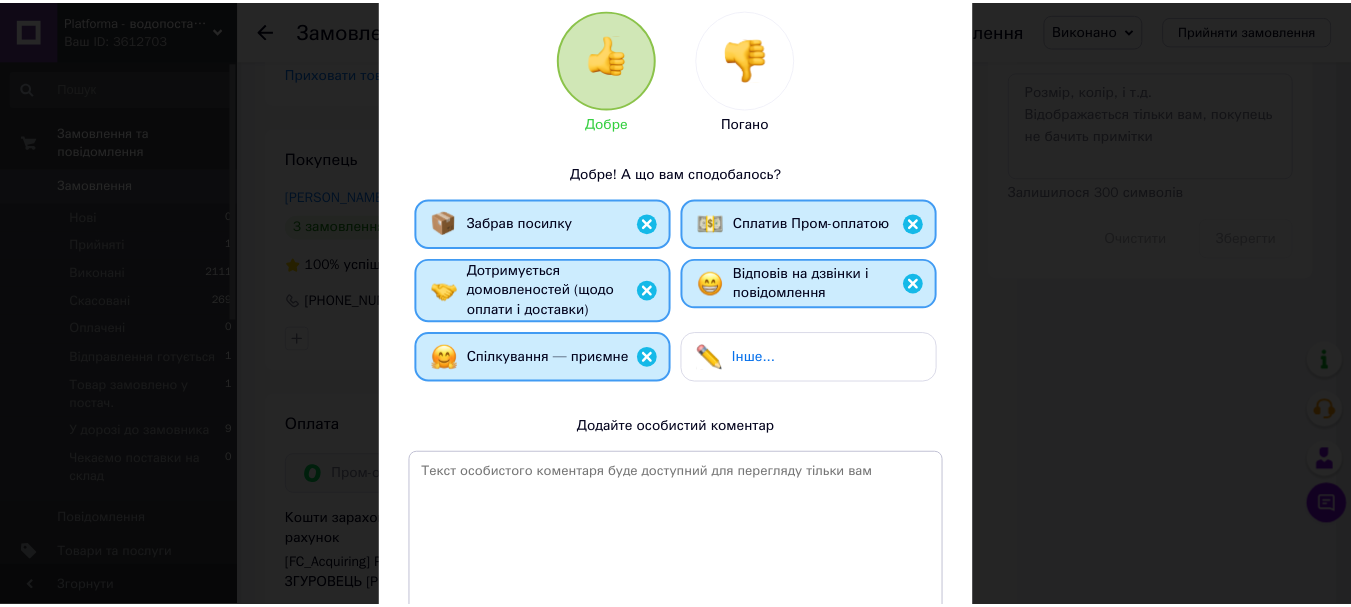 scroll, scrollTop: 379, scrollLeft: 0, axis: vertical 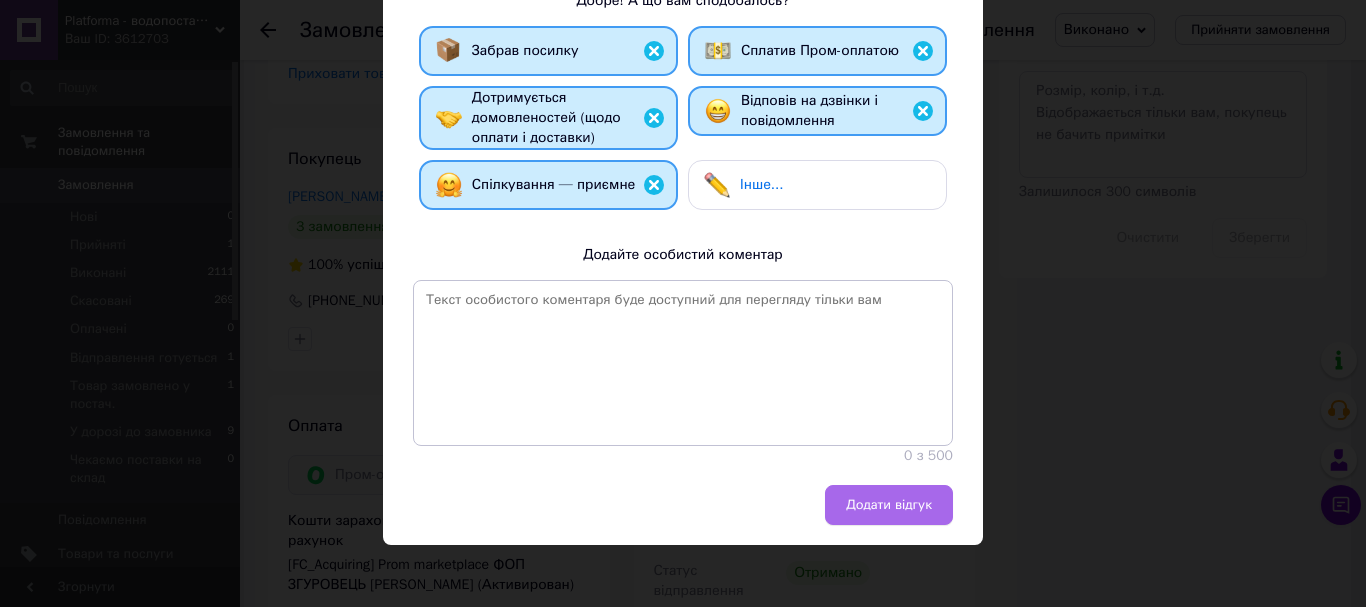 click on "Додати відгук" at bounding box center (889, 505) 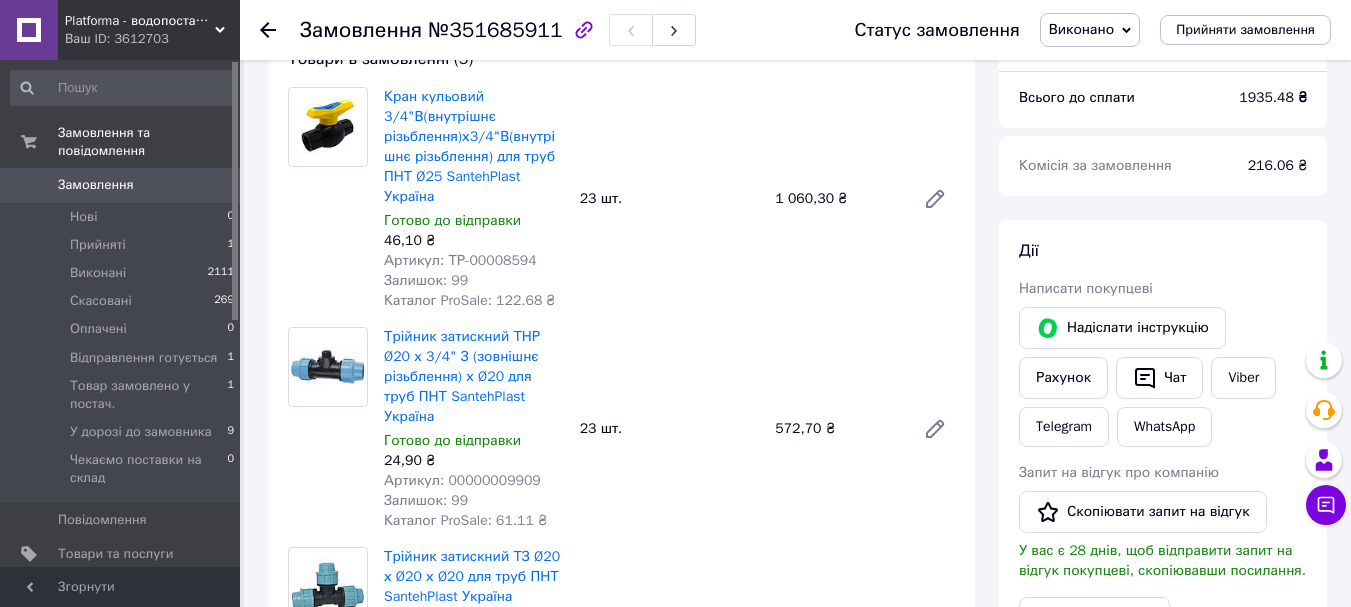scroll, scrollTop: 0, scrollLeft: 0, axis: both 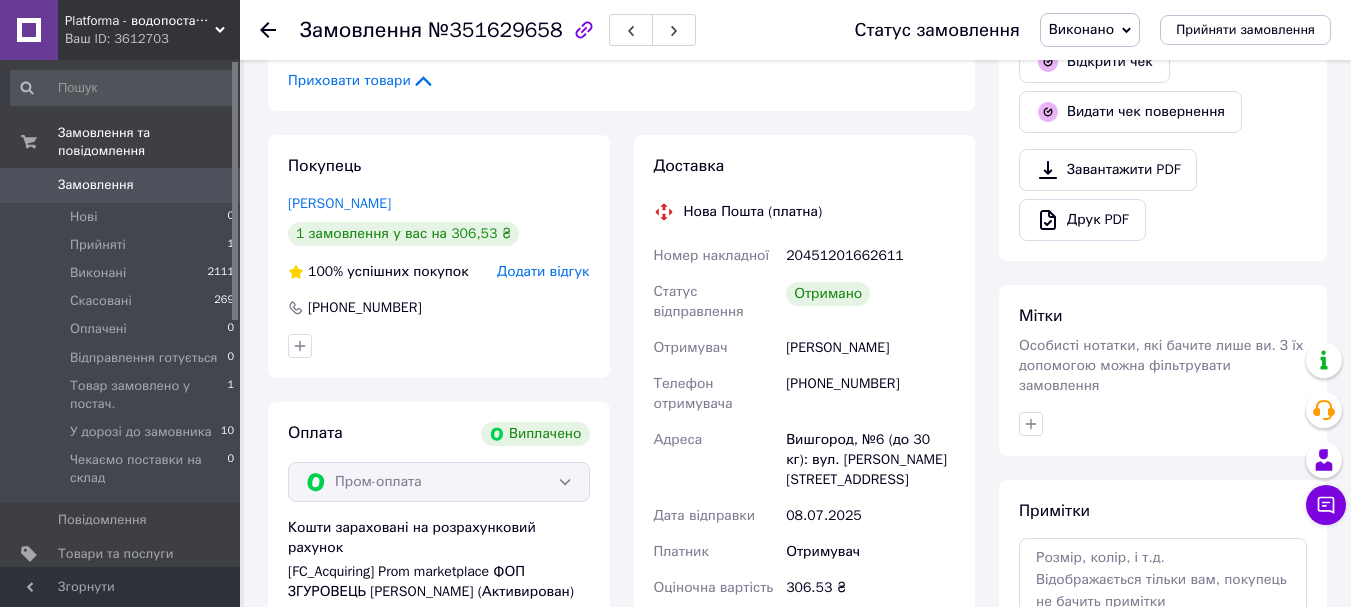 click on "Додати відгук" at bounding box center [543, 271] 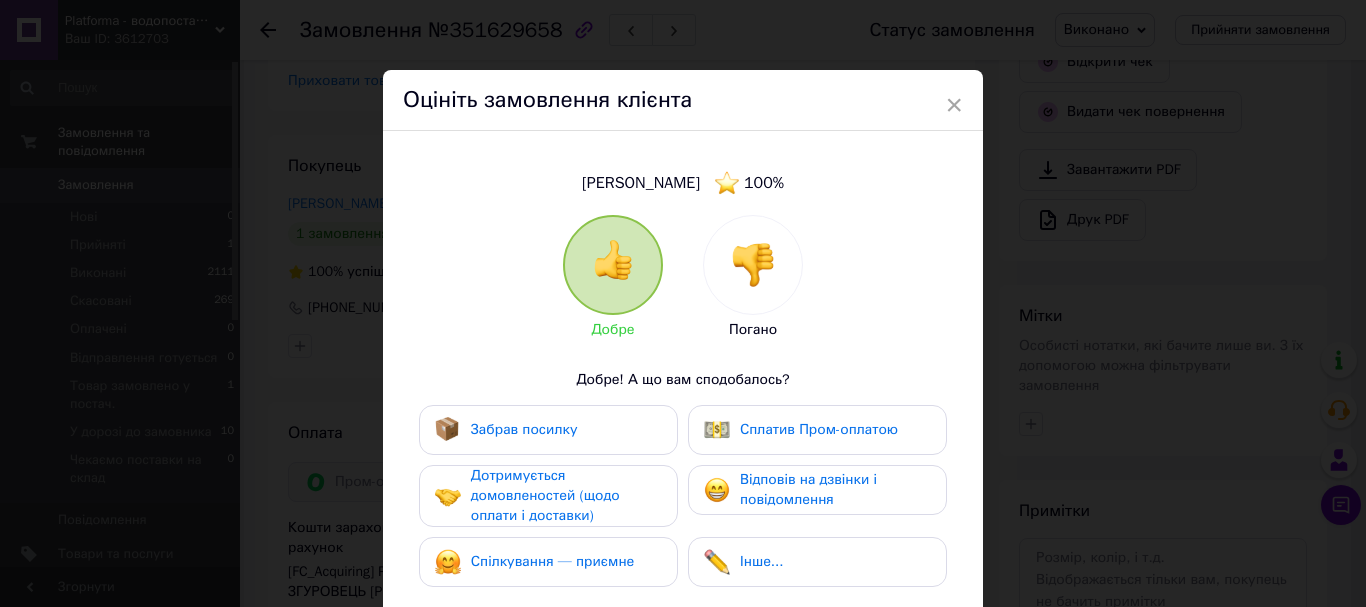 drag, startPoint x: 647, startPoint y: 443, endPoint x: 641, endPoint y: 473, distance: 30.594116 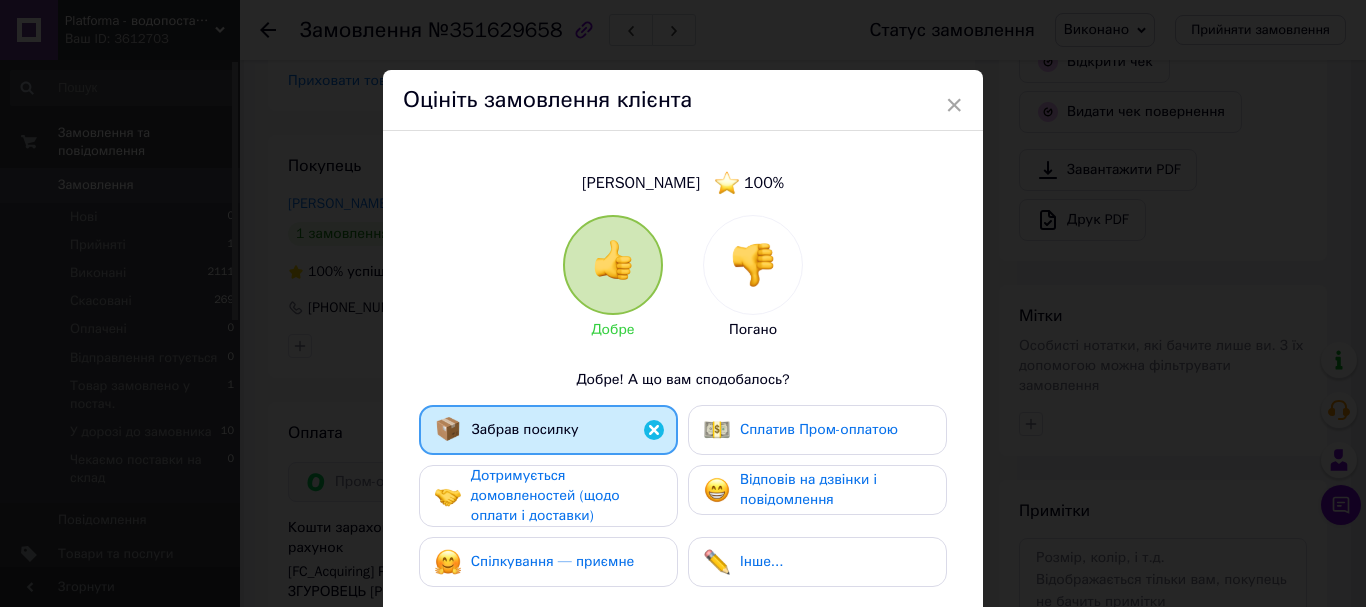 click on "Дотримується домовленостей (щодо оплати і доставки)" at bounding box center [566, 496] 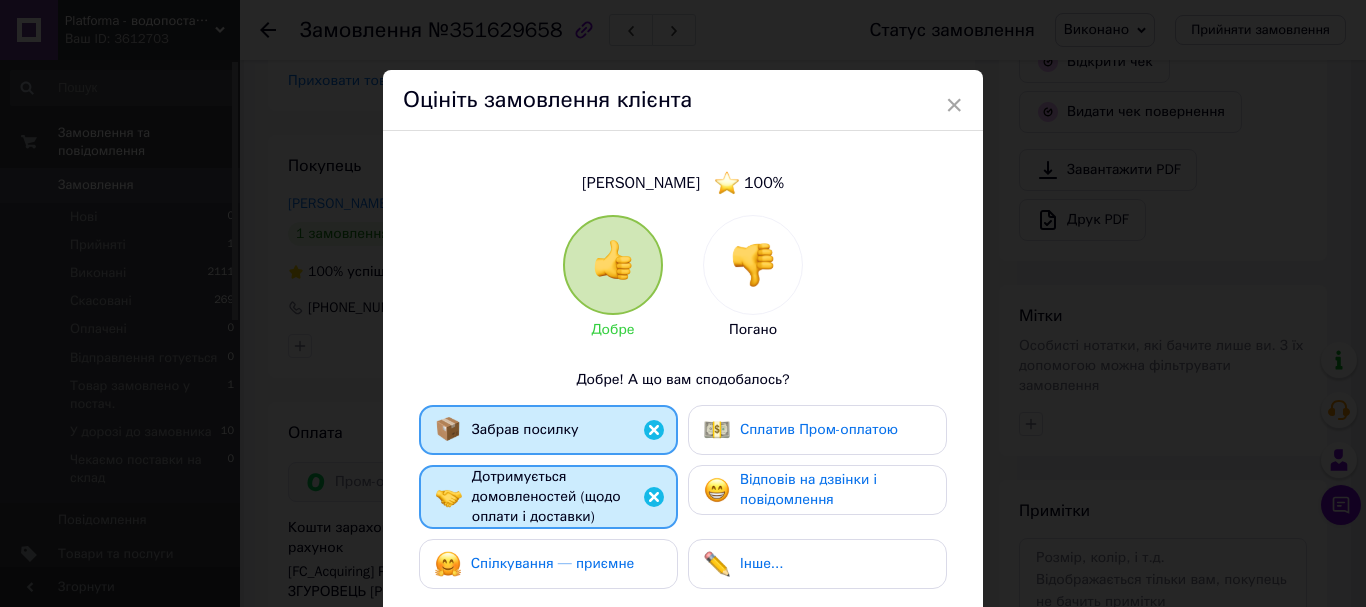 click on "Спілкування — приємне" at bounding box center [548, 564] 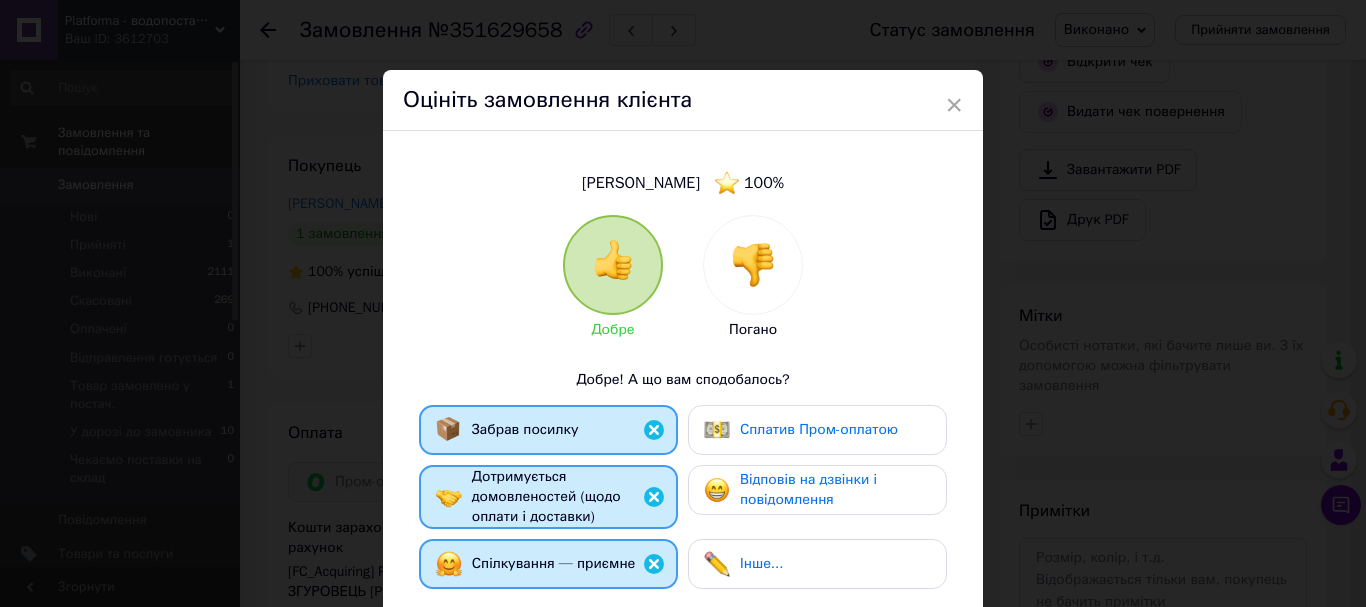 click on "Сплатив Пром-оплатою" at bounding box center (817, 430) 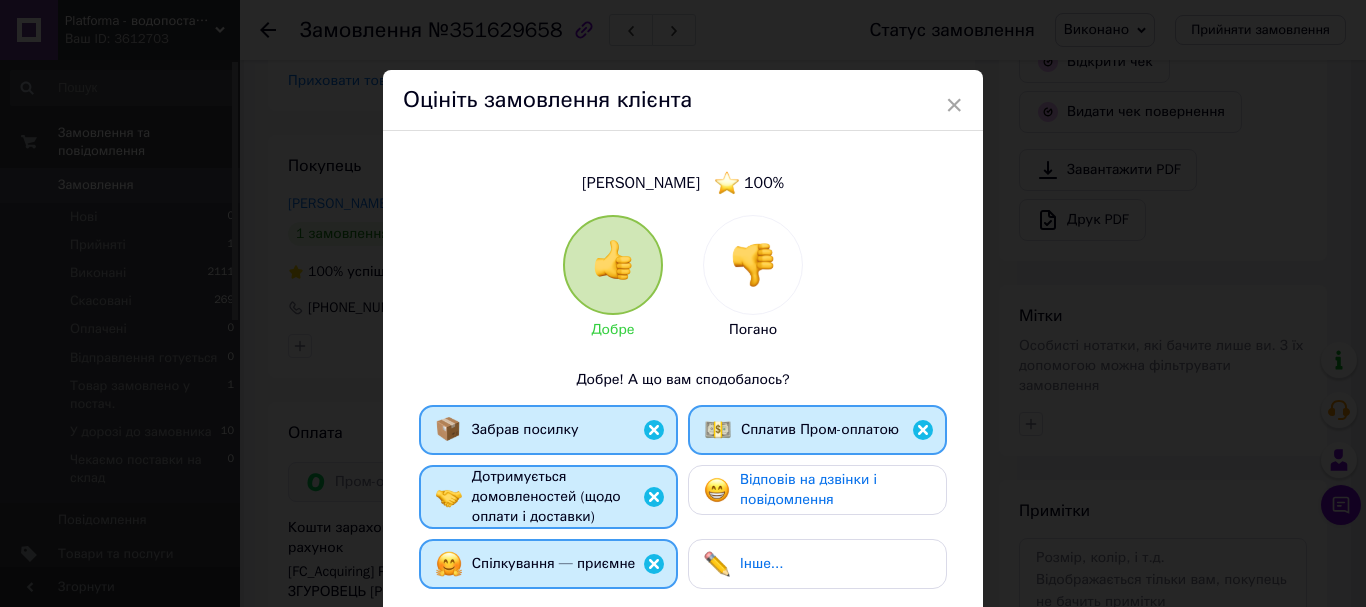 drag, startPoint x: 840, startPoint y: 489, endPoint x: 882, endPoint y: 494, distance: 42.296574 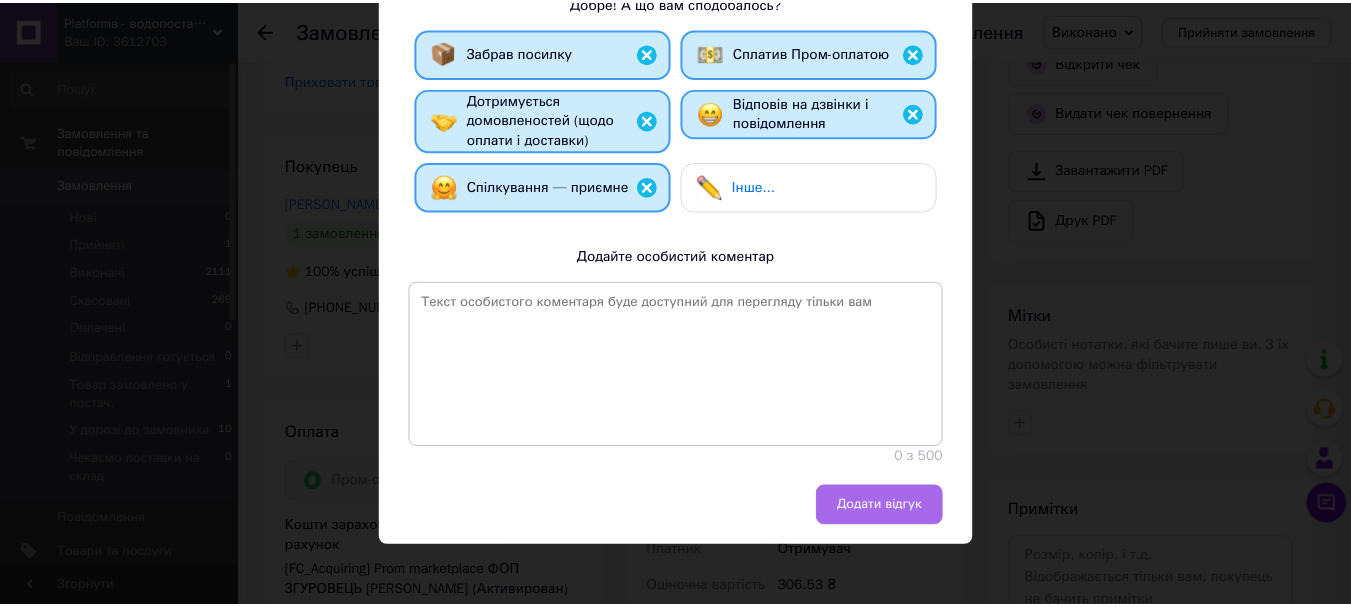 scroll, scrollTop: 379, scrollLeft: 0, axis: vertical 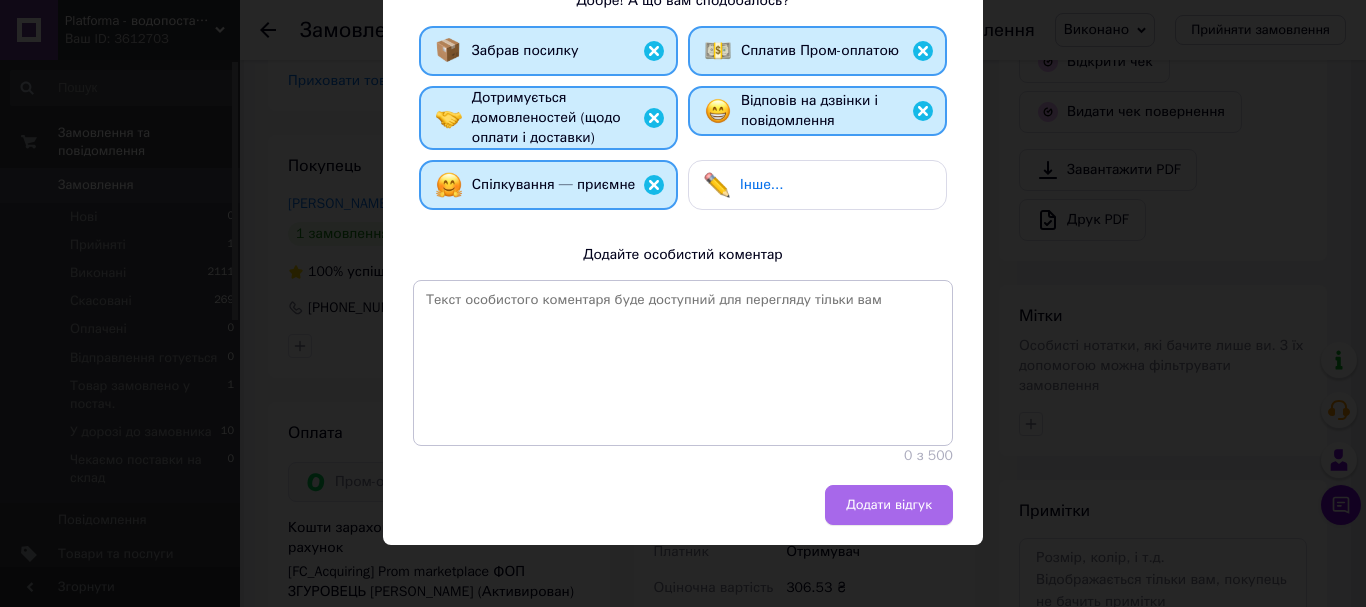 click on "Додати відгук" at bounding box center (889, 505) 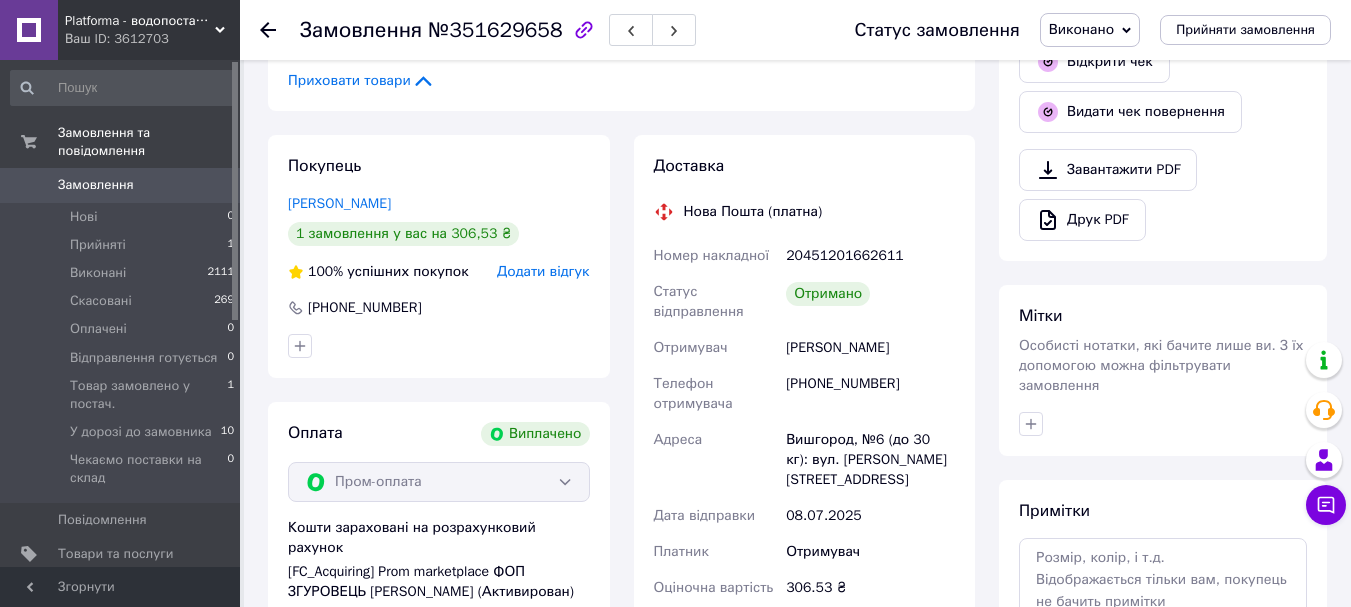 click on "Додати відгук" at bounding box center (543, 271) 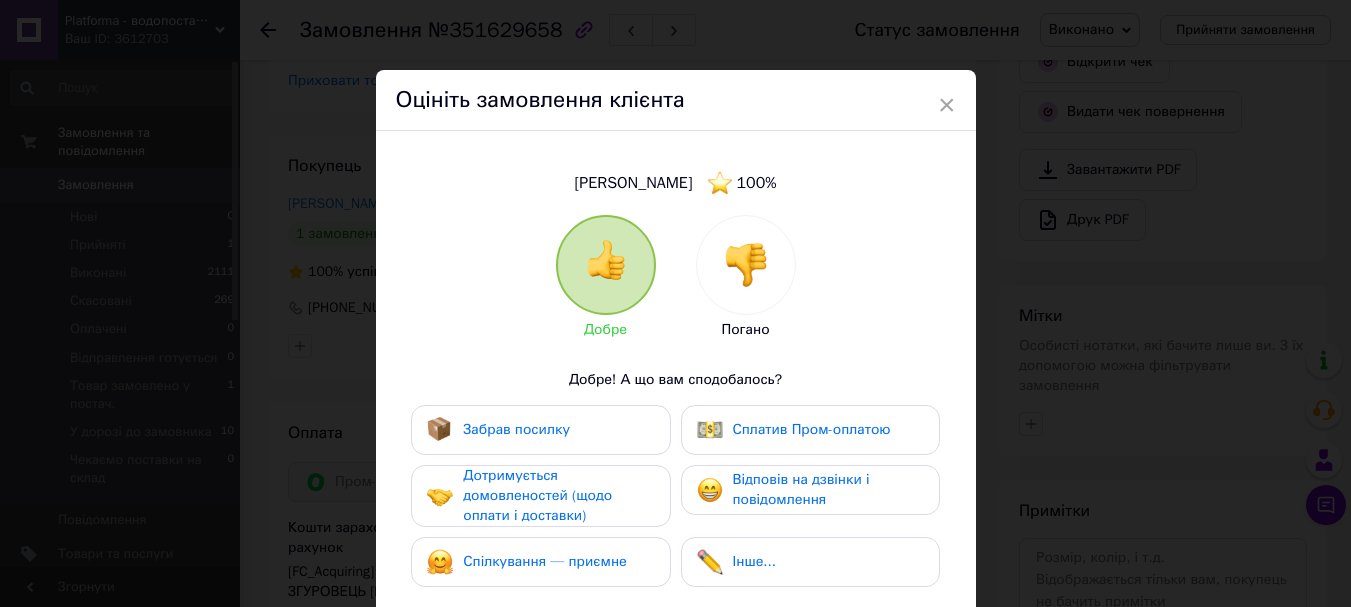drag, startPoint x: 591, startPoint y: 443, endPoint x: 611, endPoint y: 496, distance: 56.648037 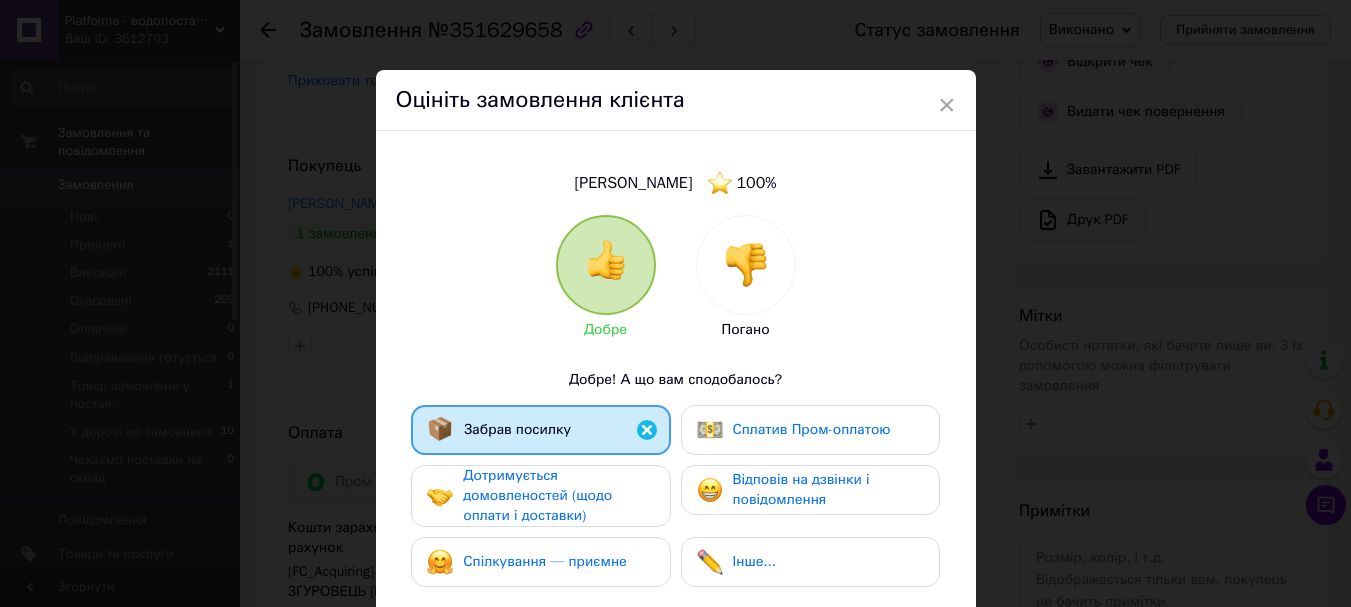 drag, startPoint x: 611, startPoint y: 497, endPoint x: 622, endPoint y: 547, distance: 51.1957 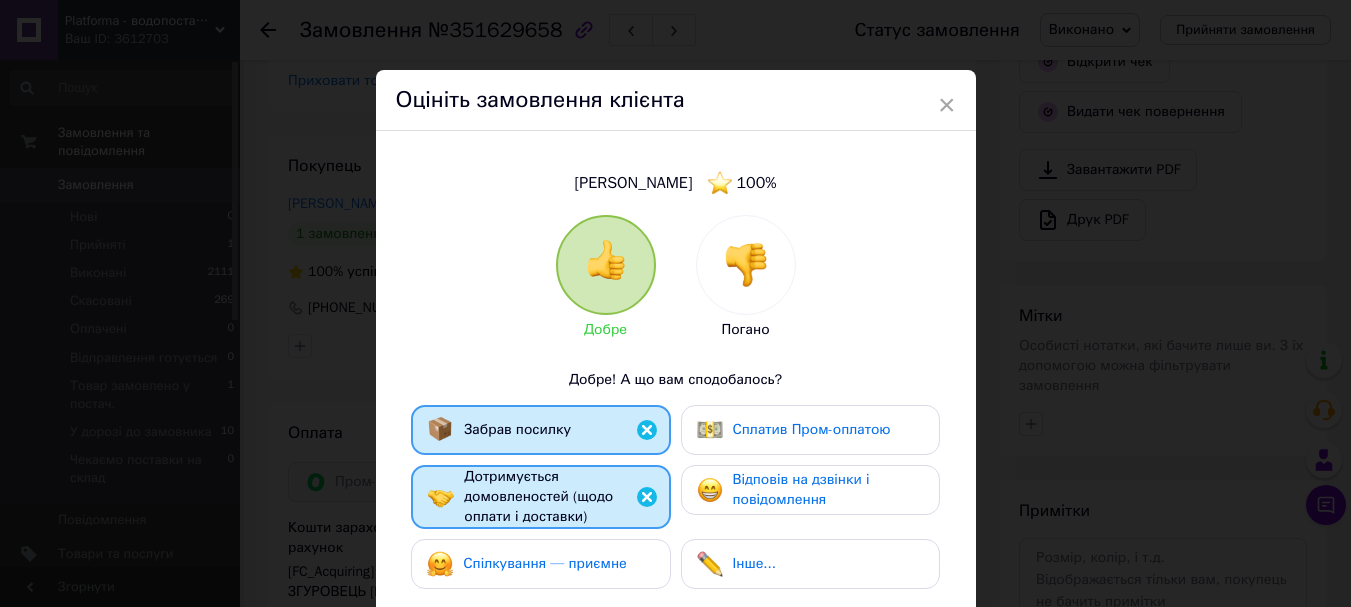 drag, startPoint x: 623, startPoint y: 552, endPoint x: 729, endPoint y: 532, distance: 107.87029 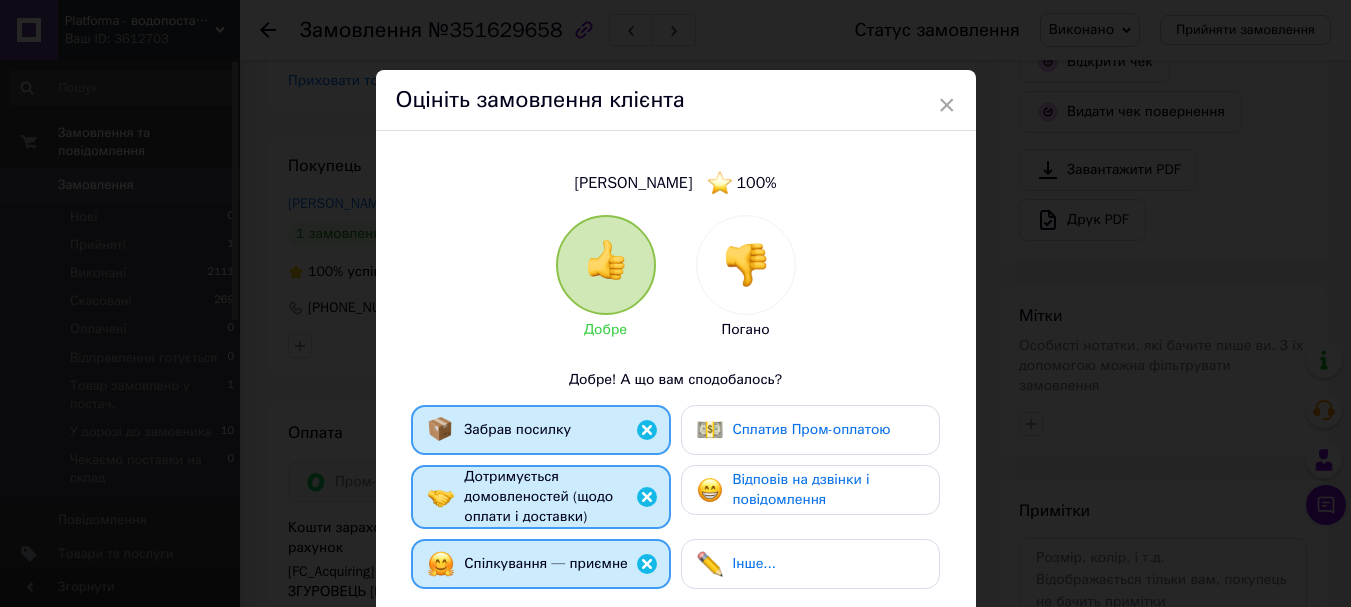 click on "Сплатив Пром-оплатою" at bounding box center (812, 429) 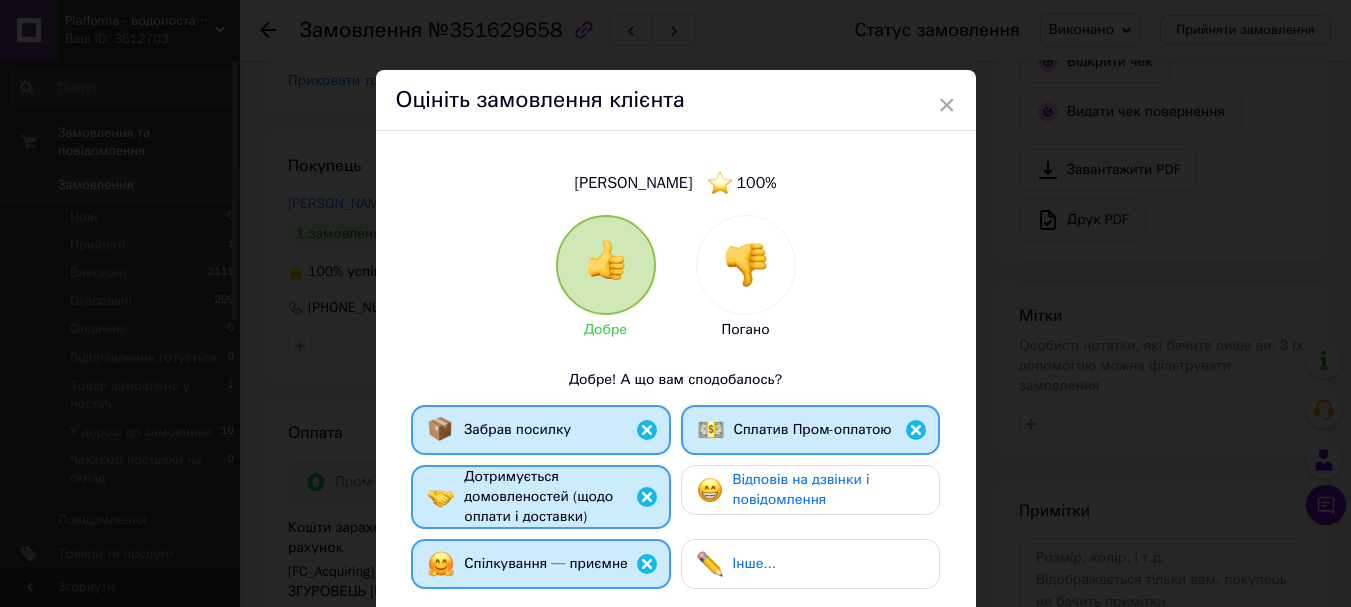 drag, startPoint x: 840, startPoint y: 489, endPoint x: 930, endPoint y: 506, distance: 91.591484 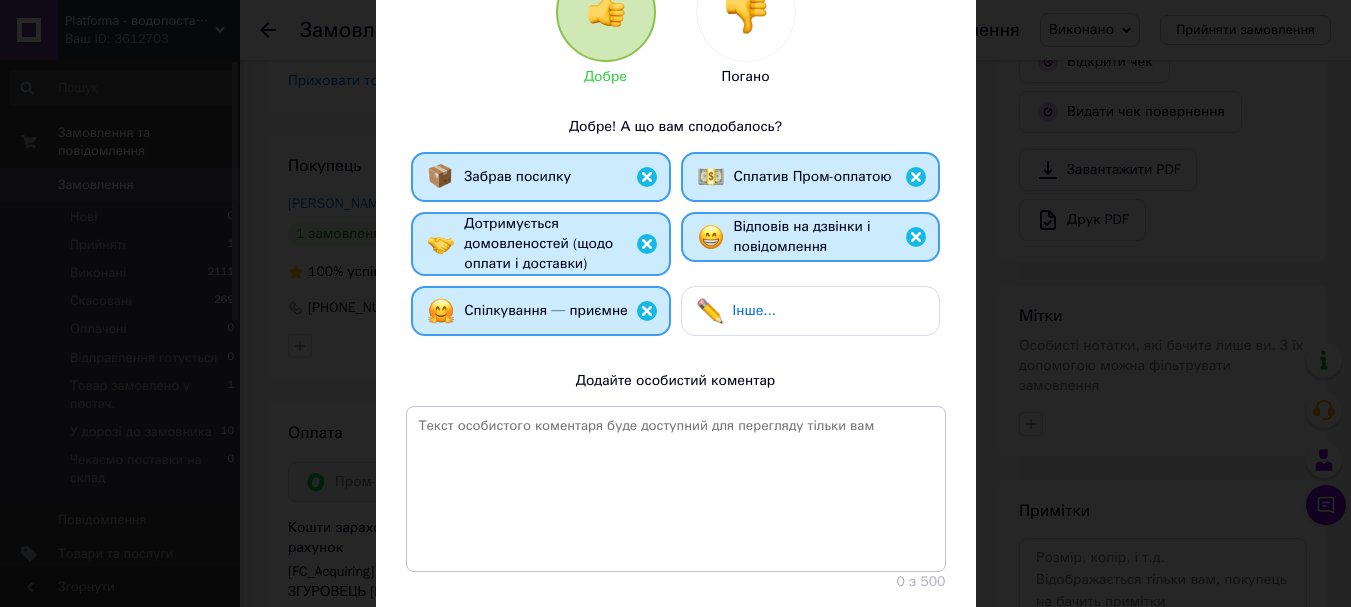 scroll, scrollTop: 379, scrollLeft: 0, axis: vertical 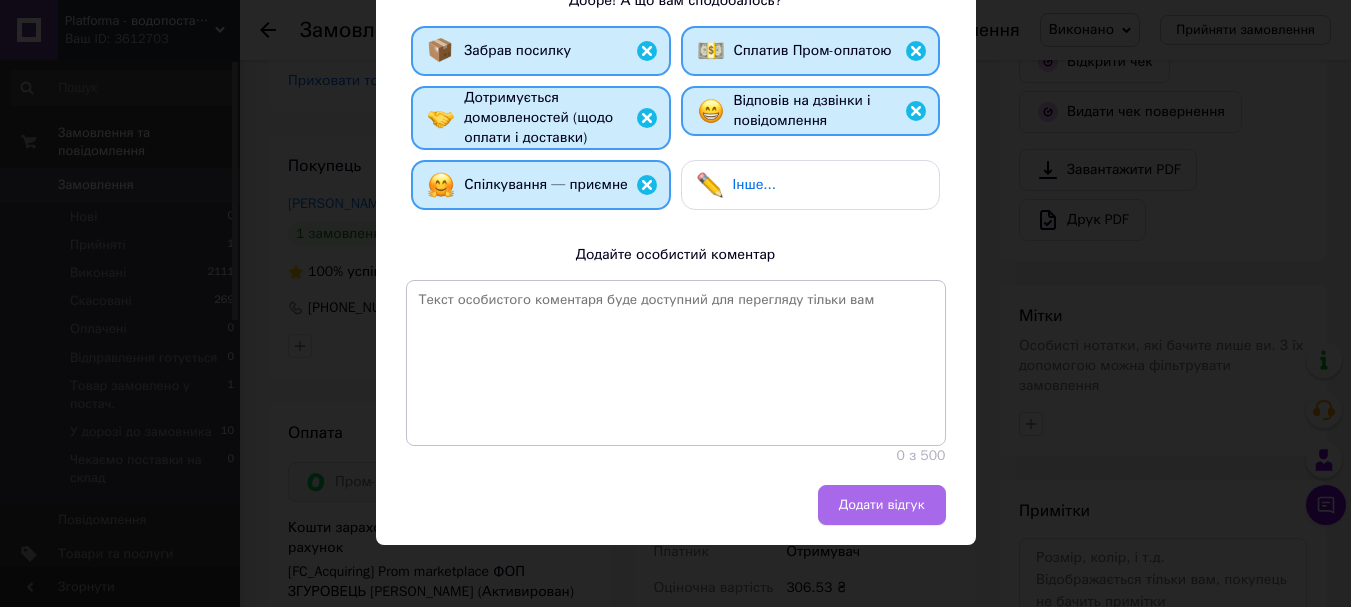 click on "Додати відгук" at bounding box center (882, 505) 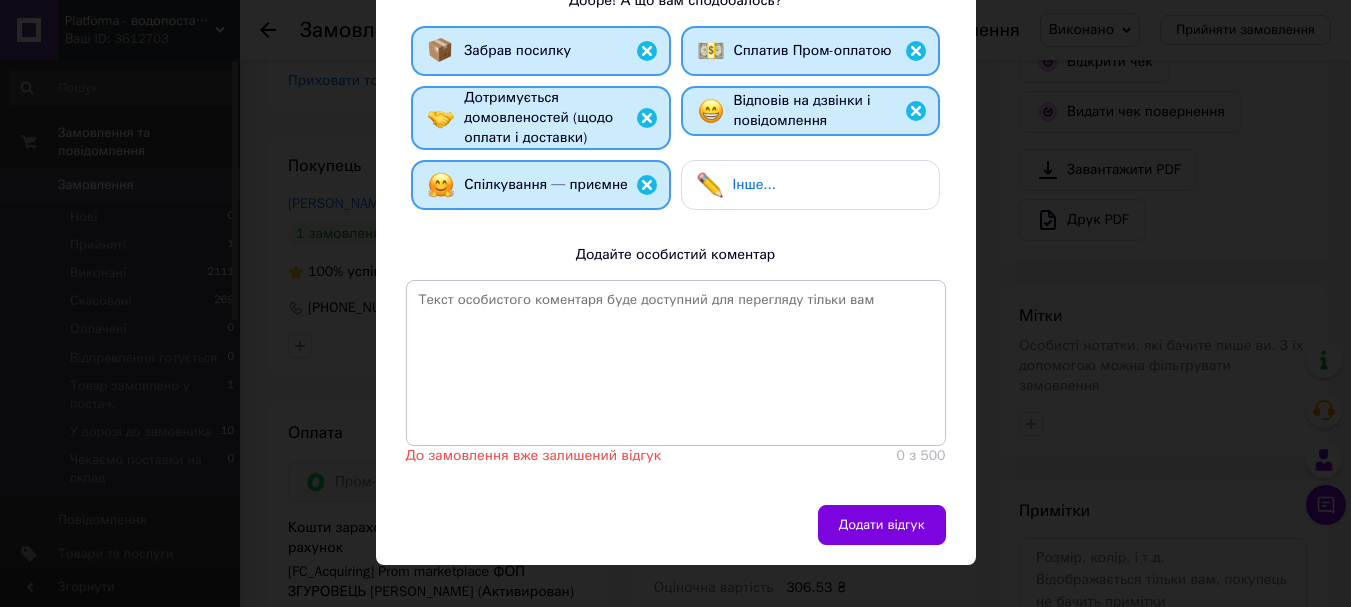 click on "× Оцініть замовлення клієнта [PERSON_NAME] 100 % Добре Погано Добре! А що вам сподобалось? Забрав посилку Сплатив Пром-оплатою Дотримується домовленостей (щодо оплати і доставки) Відповів на дзвінки і повідомлення Спілкування — приємне Інше... Додайте особистий коментар До замовлення вже залишений відгук 0   з   500 Додати відгук" at bounding box center (675, 303) 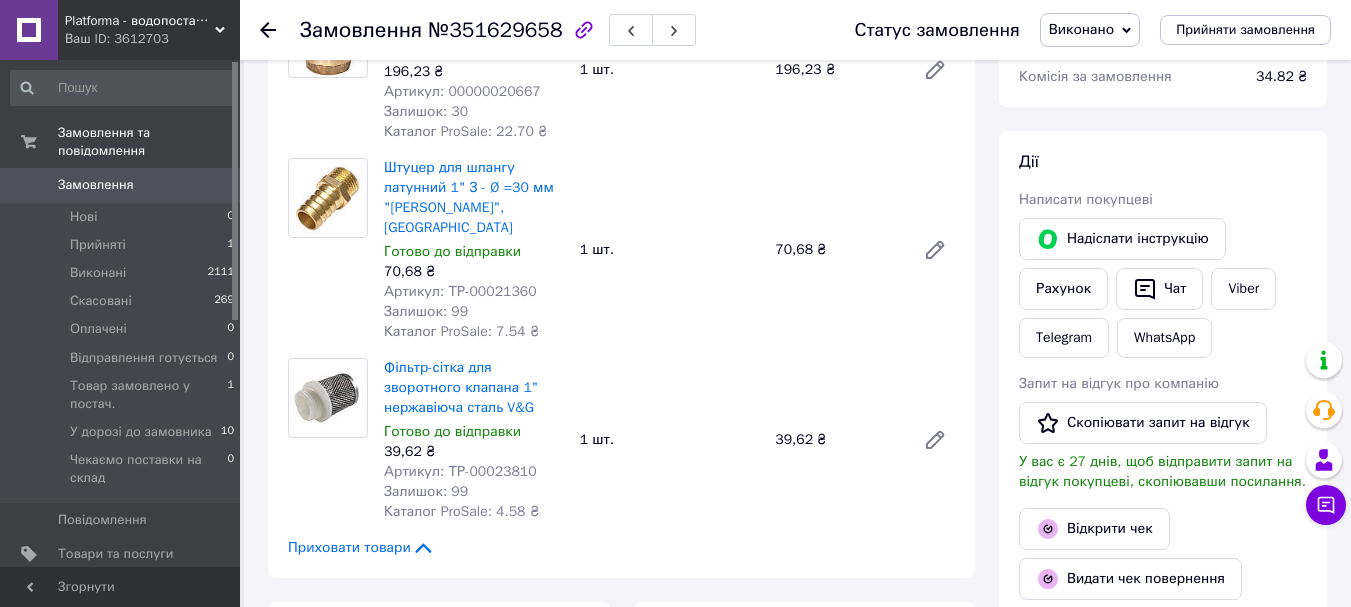 scroll, scrollTop: 0, scrollLeft: 0, axis: both 